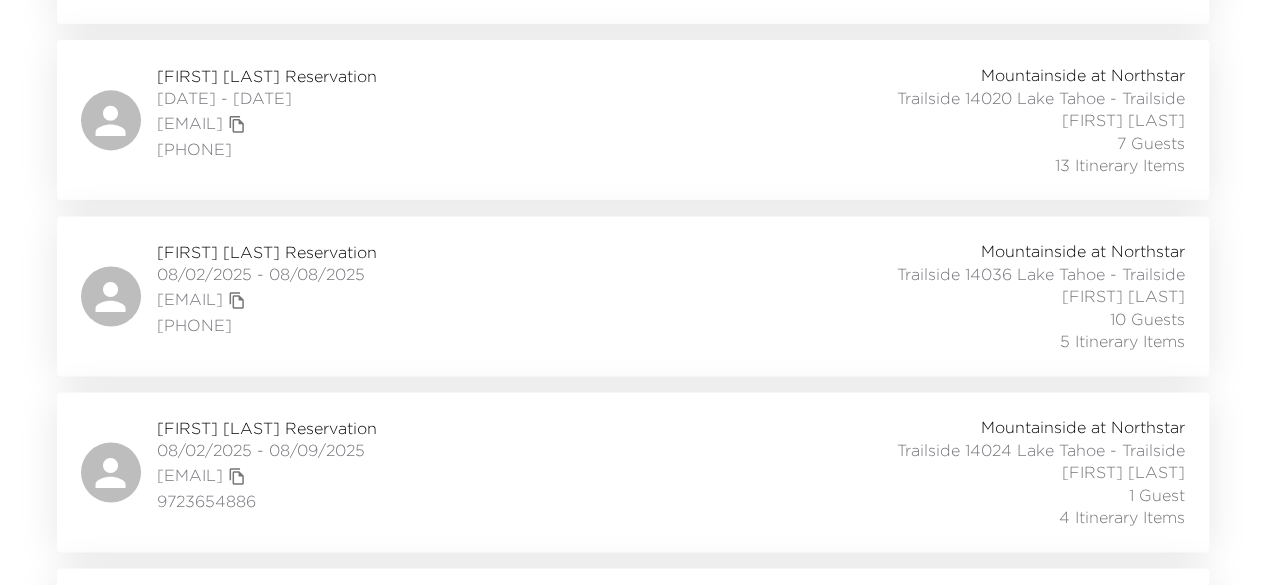 scroll, scrollTop: 1435, scrollLeft: 0, axis: vertical 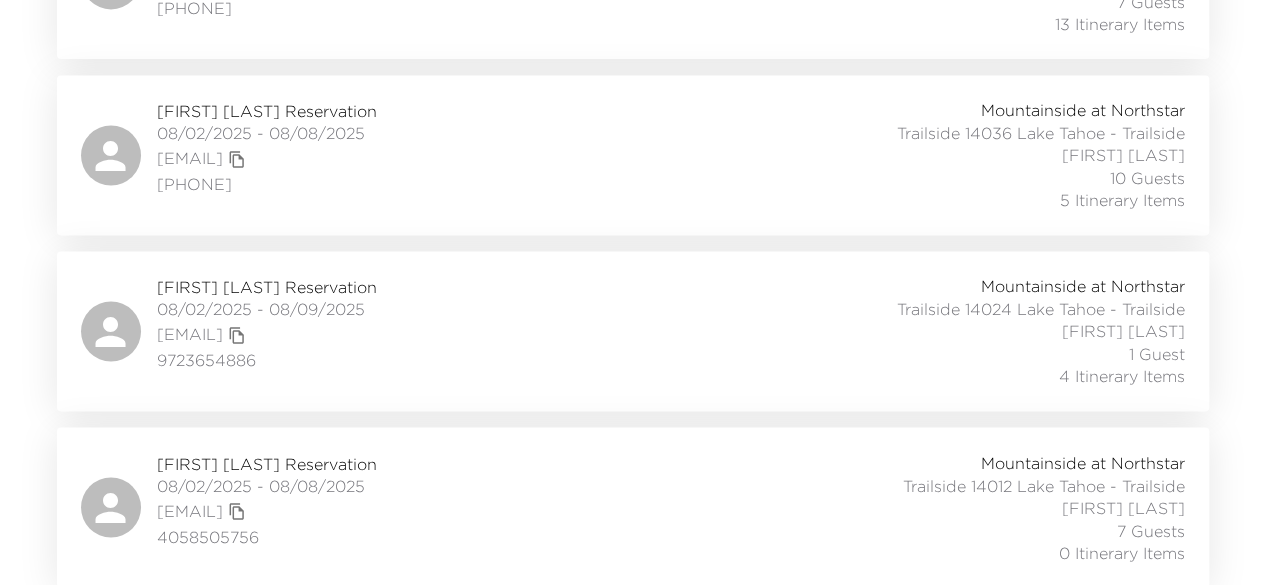 click on "[FIRST] [LAST] Reservation" at bounding box center (267, 287) 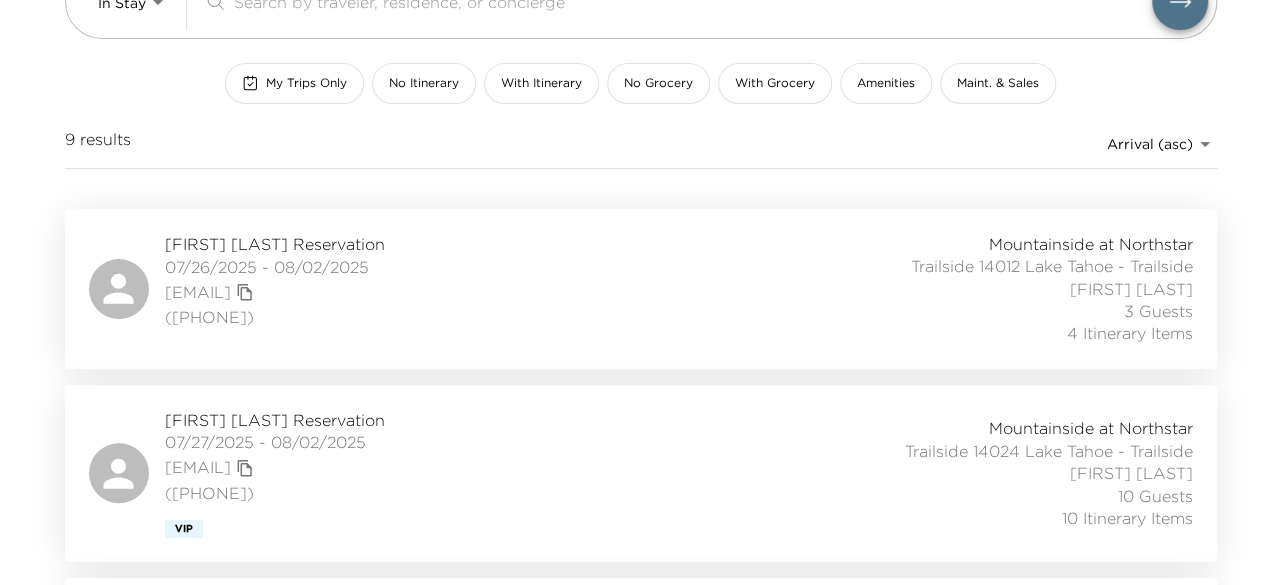 scroll, scrollTop: 0, scrollLeft: 0, axis: both 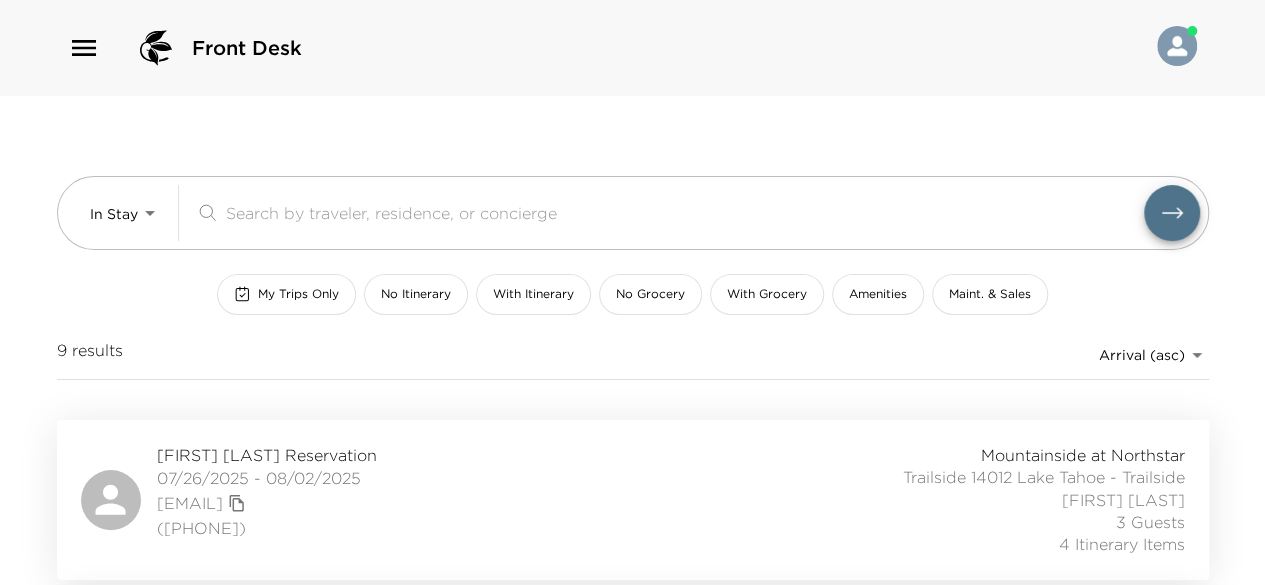 click 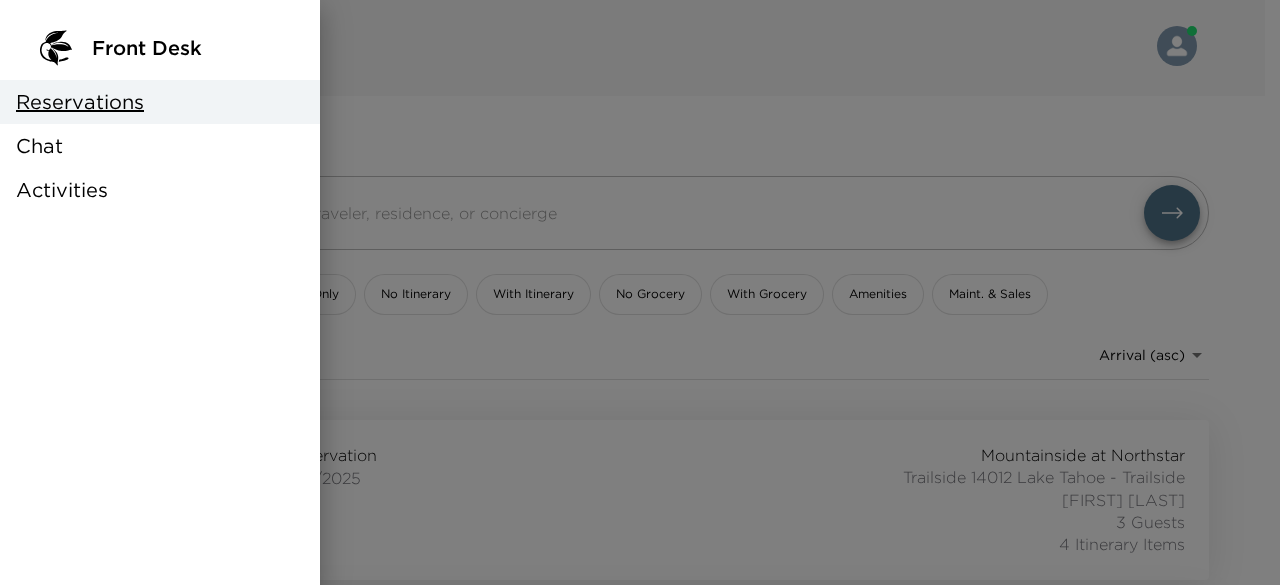 click on "Chat" at bounding box center [160, 146] 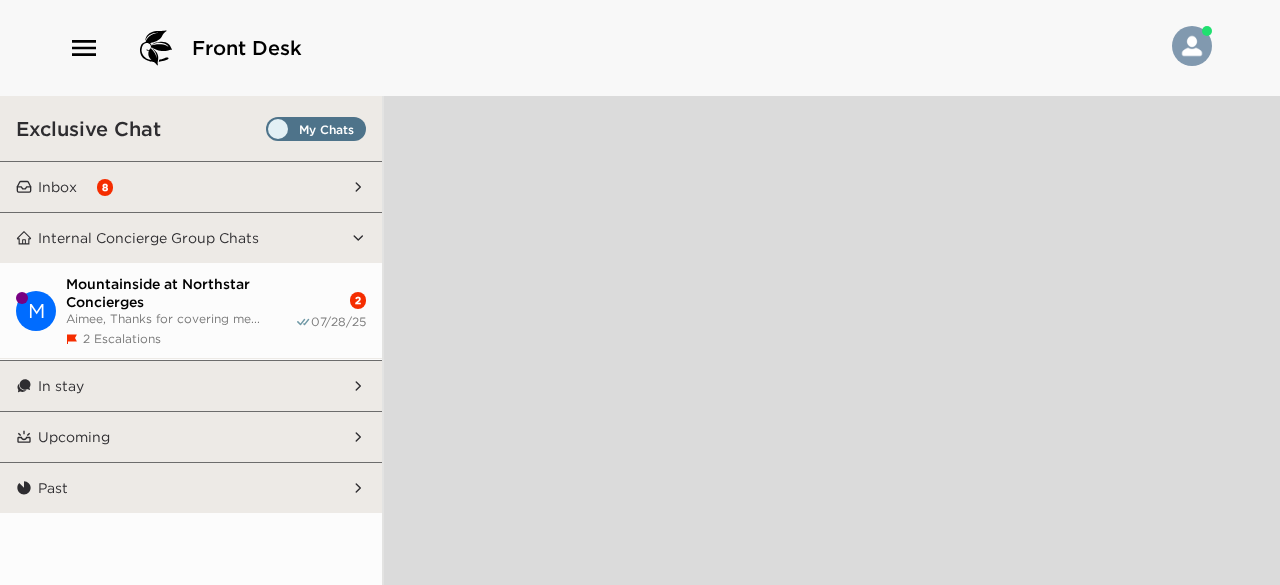 click on "Aimee,
Thanks for covering me..." at bounding box center (180, 318) 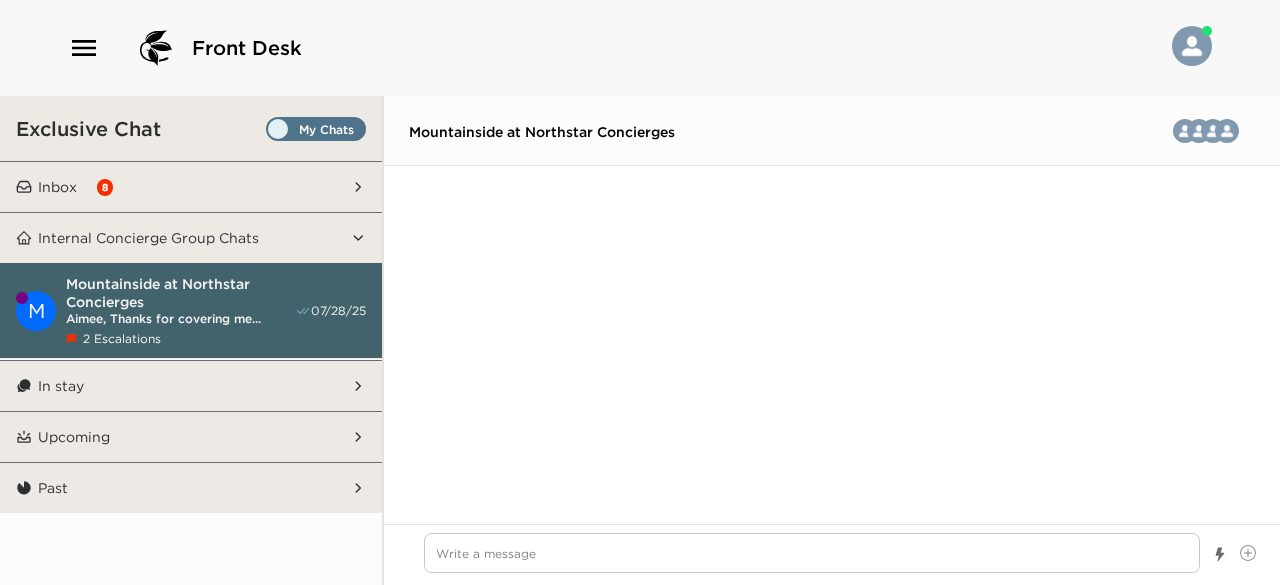 scroll, scrollTop: 142690, scrollLeft: 0, axis: vertical 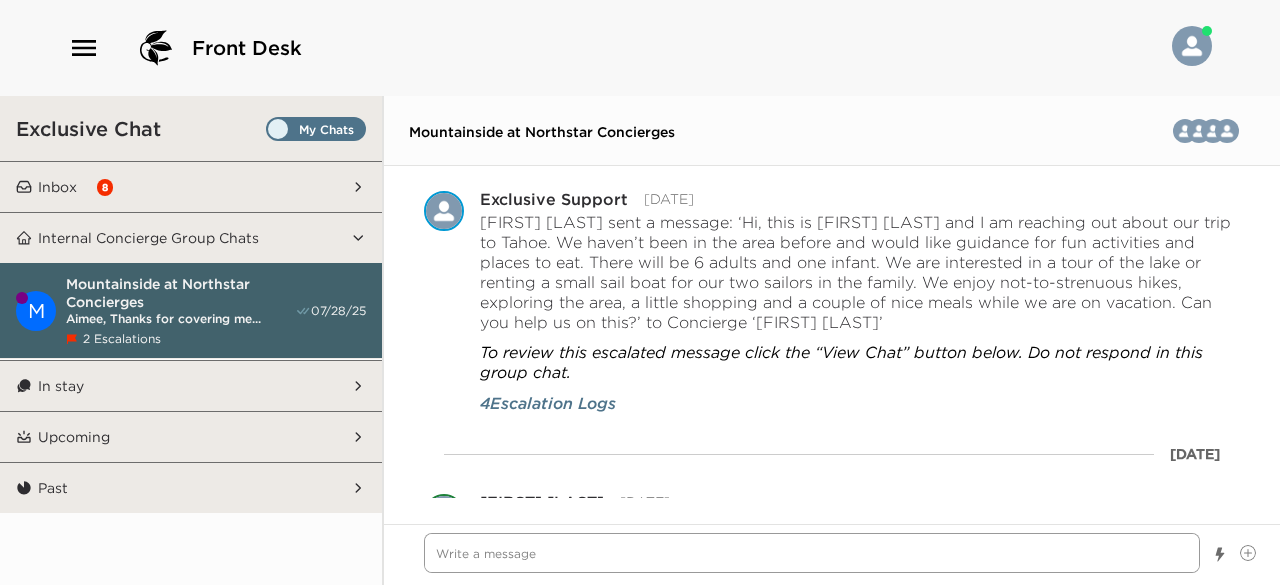 click at bounding box center (812, 553) 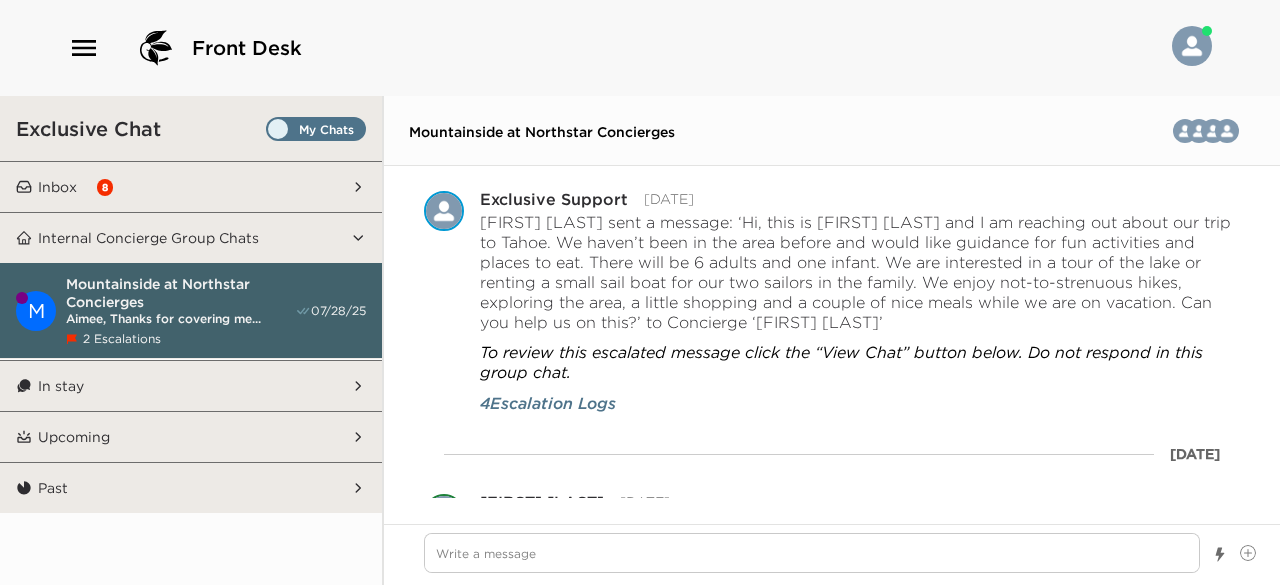 click on "Mountainside at Northstar Concierges" at bounding box center [180, 293] 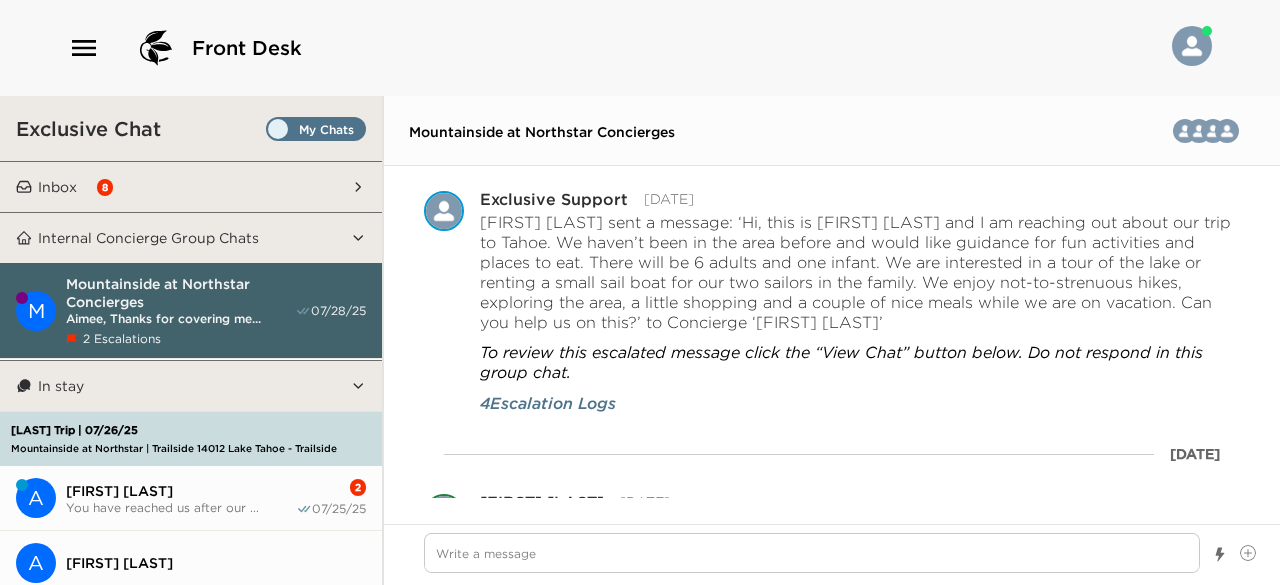 click on "Aimee,
Thanks for covering me..." at bounding box center (180, 318) 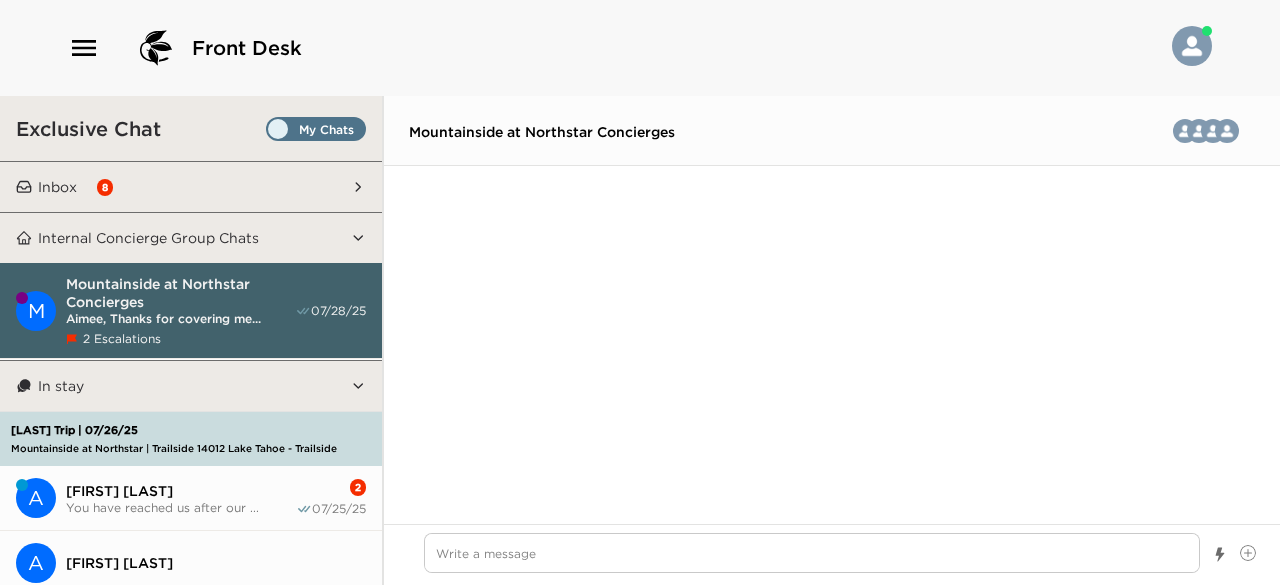 scroll, scrollTop: 127610, scrollLeft: 0, axis: vertical 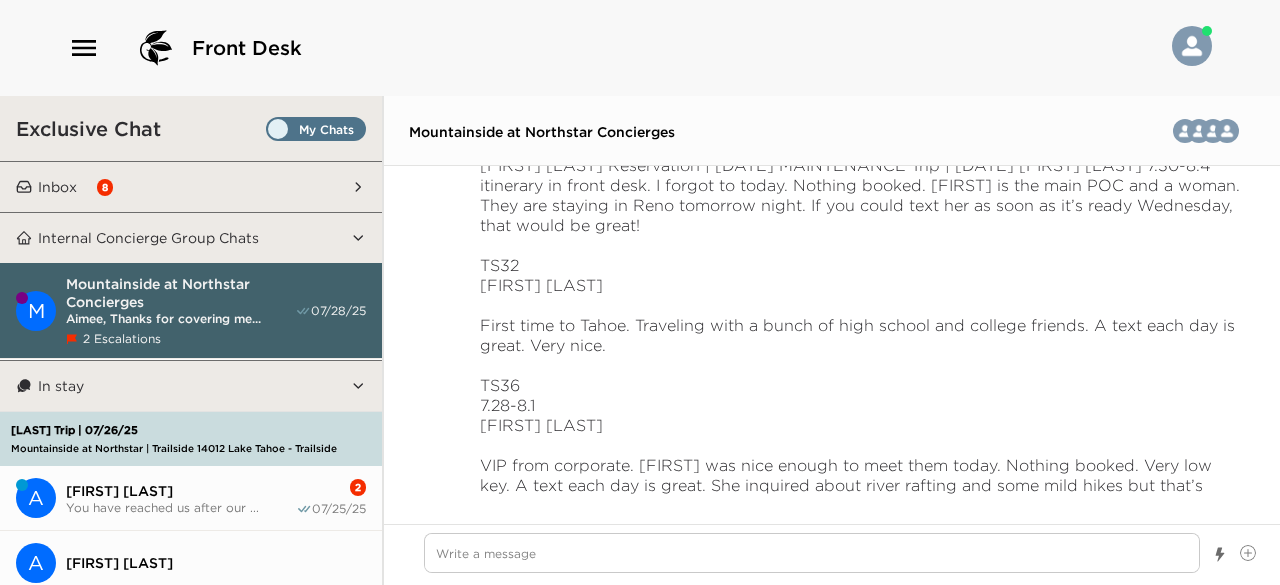 click on "Inbox" at bounding box center (57, 187) 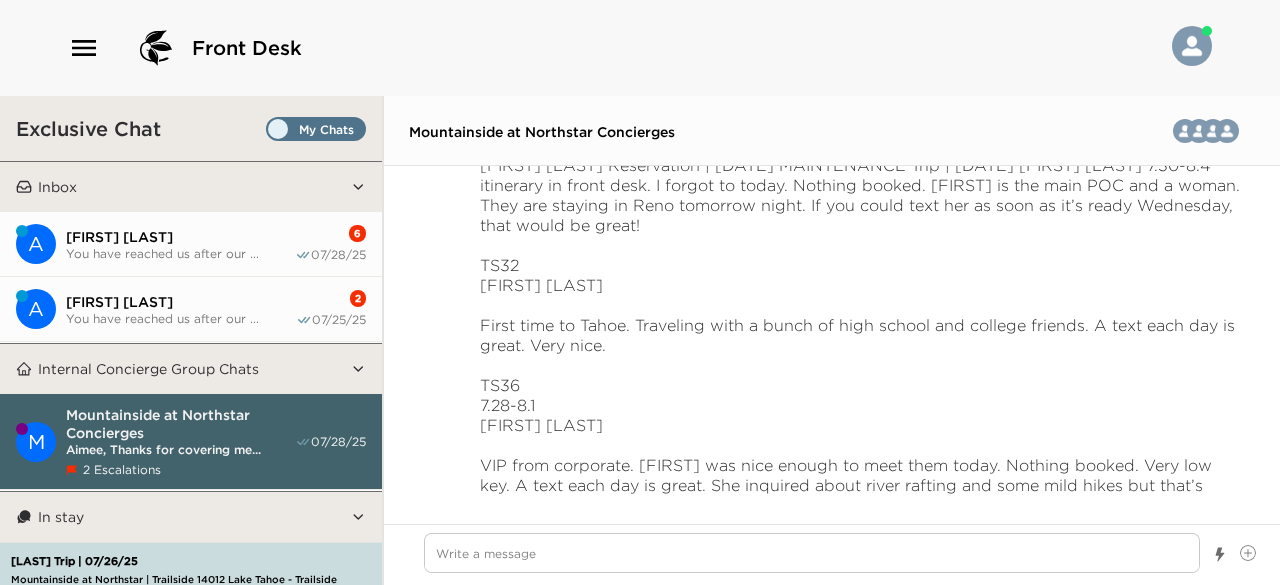 click on "You have reached us after our ..." at bounding box center [181, 318] 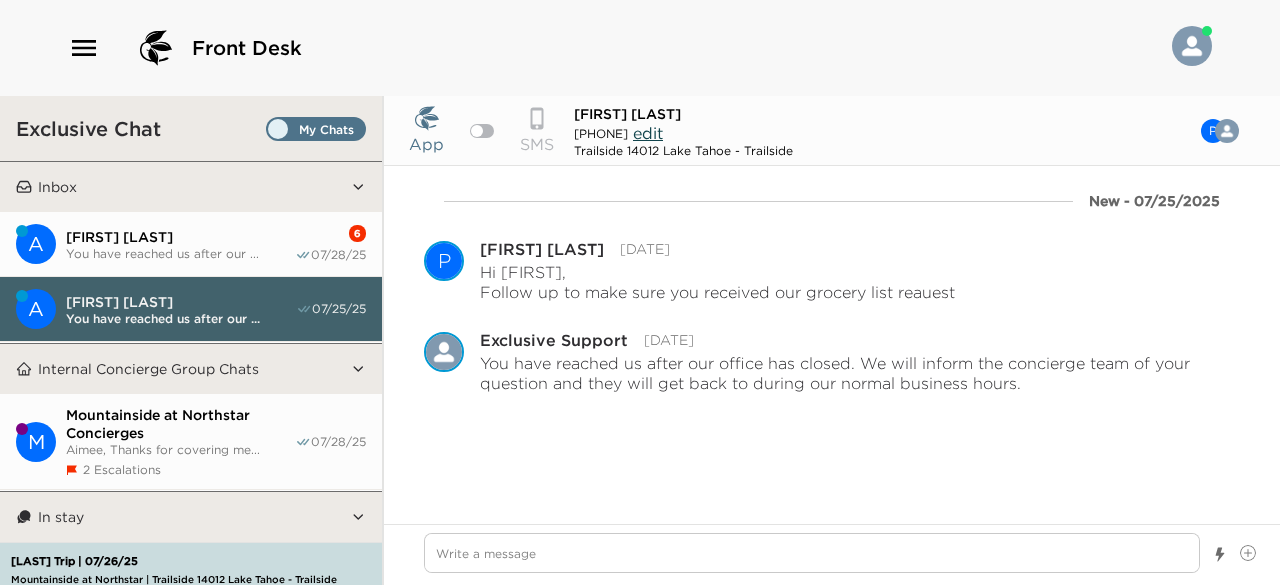 click on "Kevin Rykard" at bounding box center (180, 237) 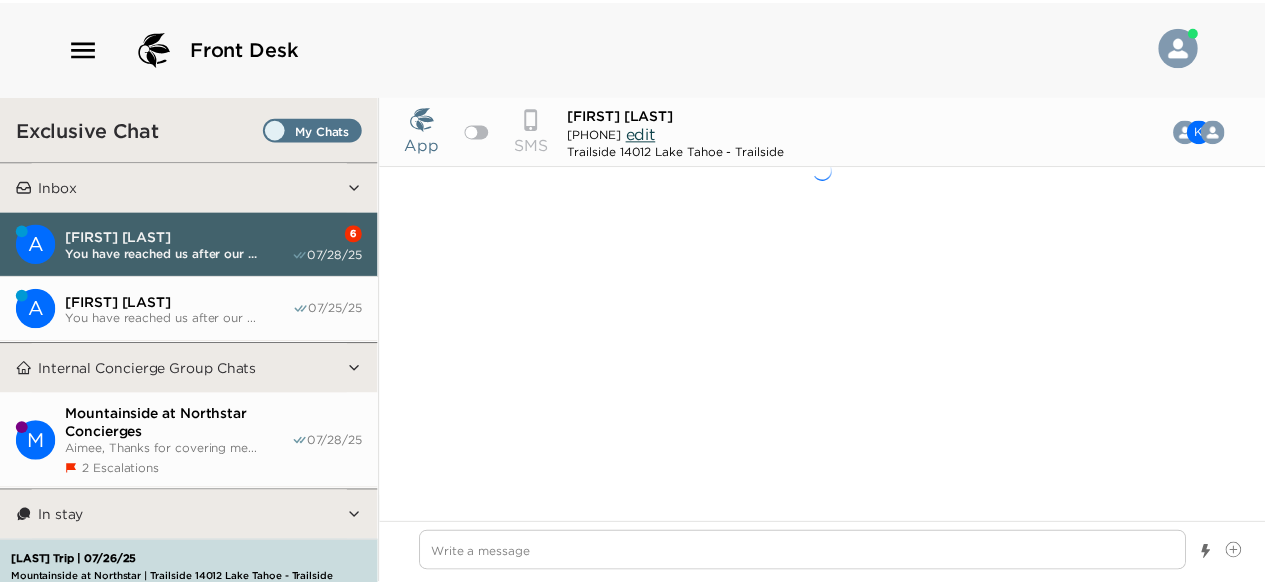 scroll, scrollTop: 632, scrollLeft: 0, axis: vertical 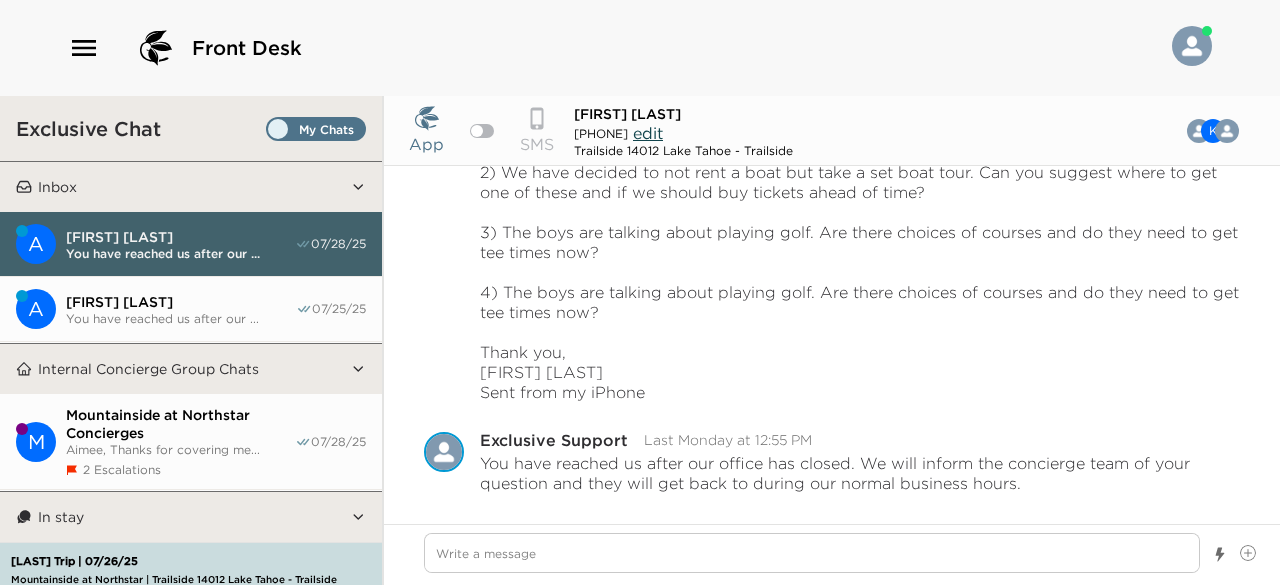 type on "x" 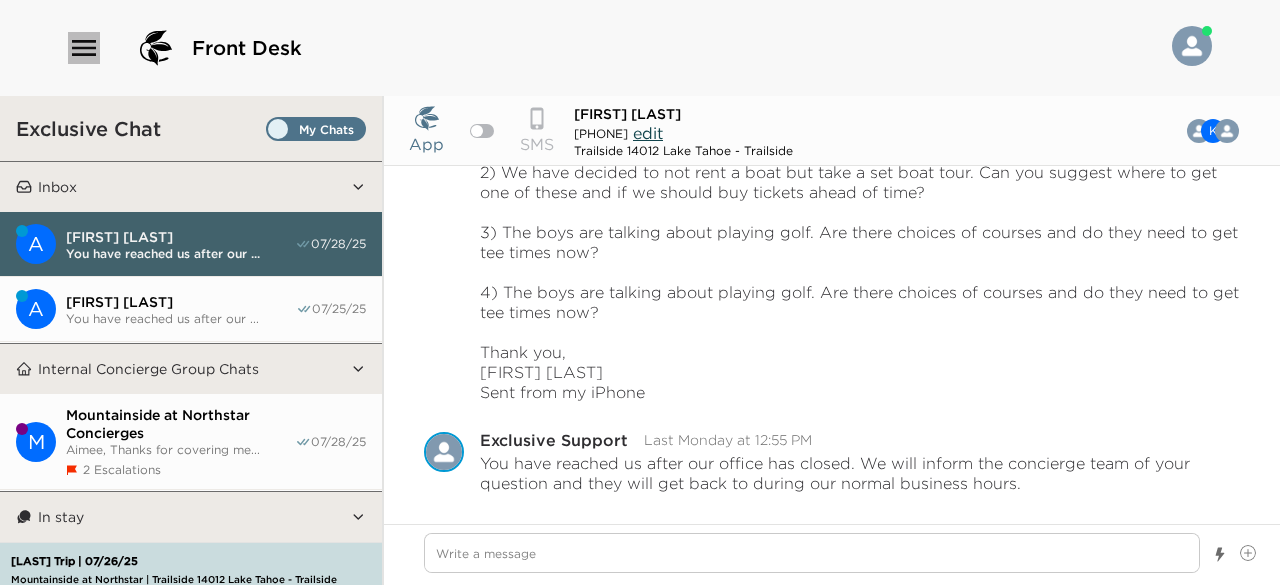 click 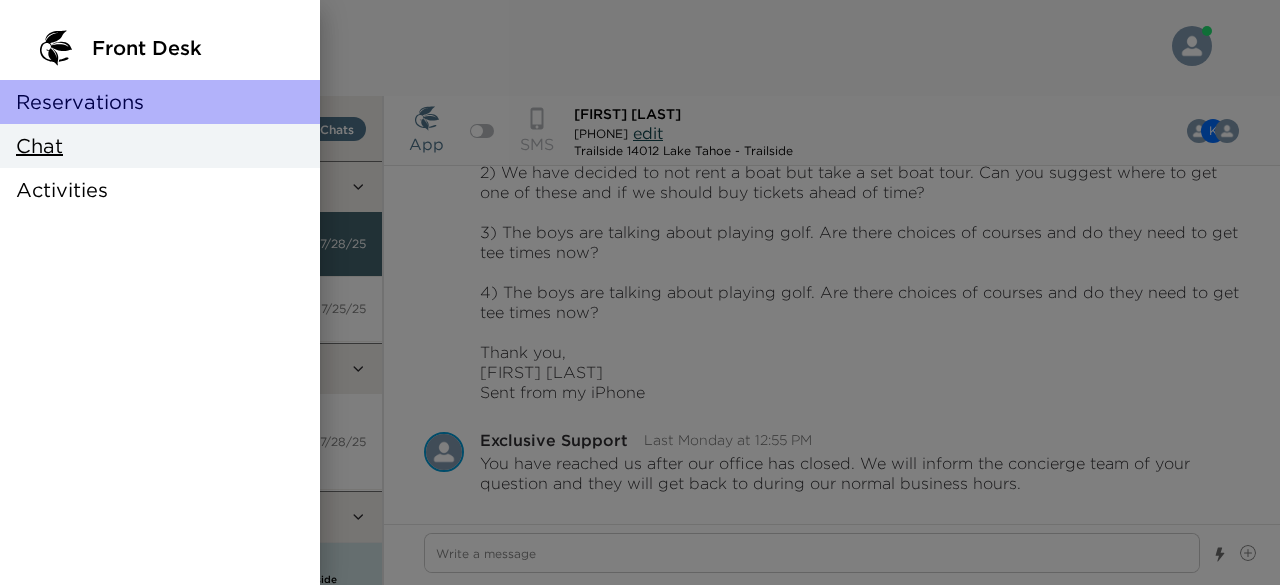 click on "Reservations" at bounding box center [80, 102] 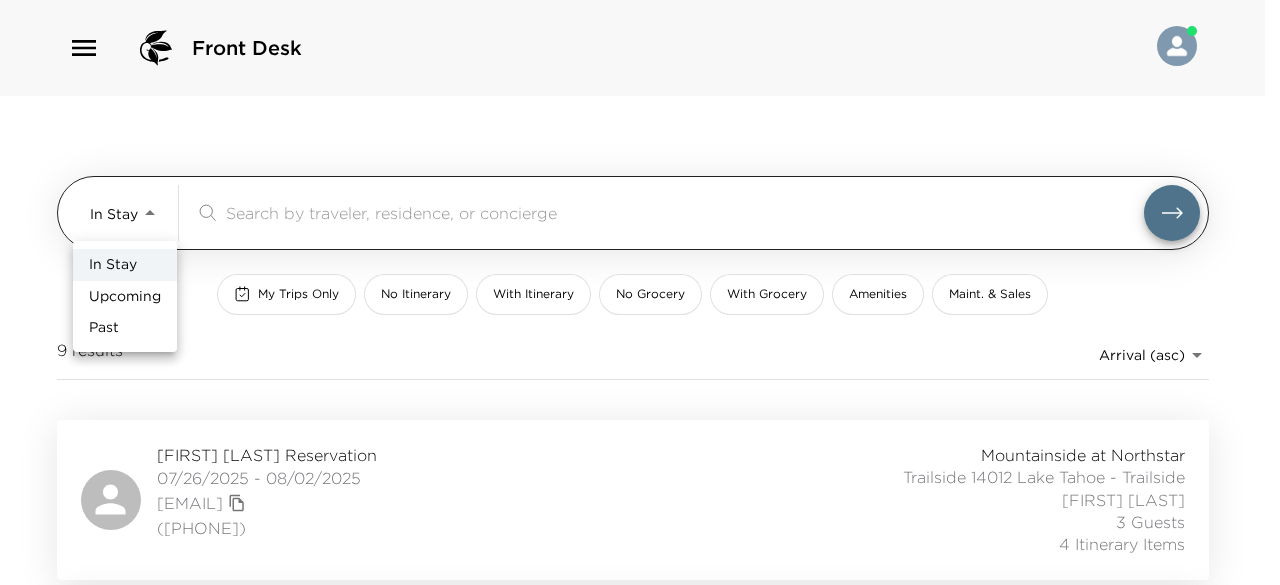 click on "Front Desk In Stay In-Stay ​ My Trips Only No Itinerary With Itinerary No Grocery With Grocery Amenities Maint. & Sales 9 results Arrival (asc) reservations_prod_arrival_asc Parker Morse Reservation 07/26/2025 - 08/02/2025 parker.morse@gmail.com (516) 652-8471 Mountainside at Northstar Trailside 14012 Lake Tahoe - Trailside Aimee Sweeney 3 Guests 4 Itinerary Items James Drayer Reservation 07/27/2025 - 08/02/2025 jimdrayer@gmail.com (214) 674-2849 Vip Mountainside at Northstar Trailside 14024 Lake Tahoe - Trailside Kathryn Giftos 10 Guests 10 Itinerary Items Alec Harris Reservation 07/27/2025 - 08/03/2025 alech@giamusic.com 17089030063 Mountainside at Northstar Trailside 14032 Lake Tahoe - Trailside Kathryn Giftos 1 Guest 11 Itinerary Items Kimberly Thode Reservation 07/27/2025 - 08/03/2025 kcthode@gmail.com 713-203-3398 Mountainside at Northstar Trailside 14016 Lake Tahoe - Trailside Aimee Sweeney 1 Guest 16 Itinerary Items Chris Henson Reservation 07/30/2025 - 08/03/2025 henson874@aol.com 17065938924 Ultra" at bounding box center (640, 292) 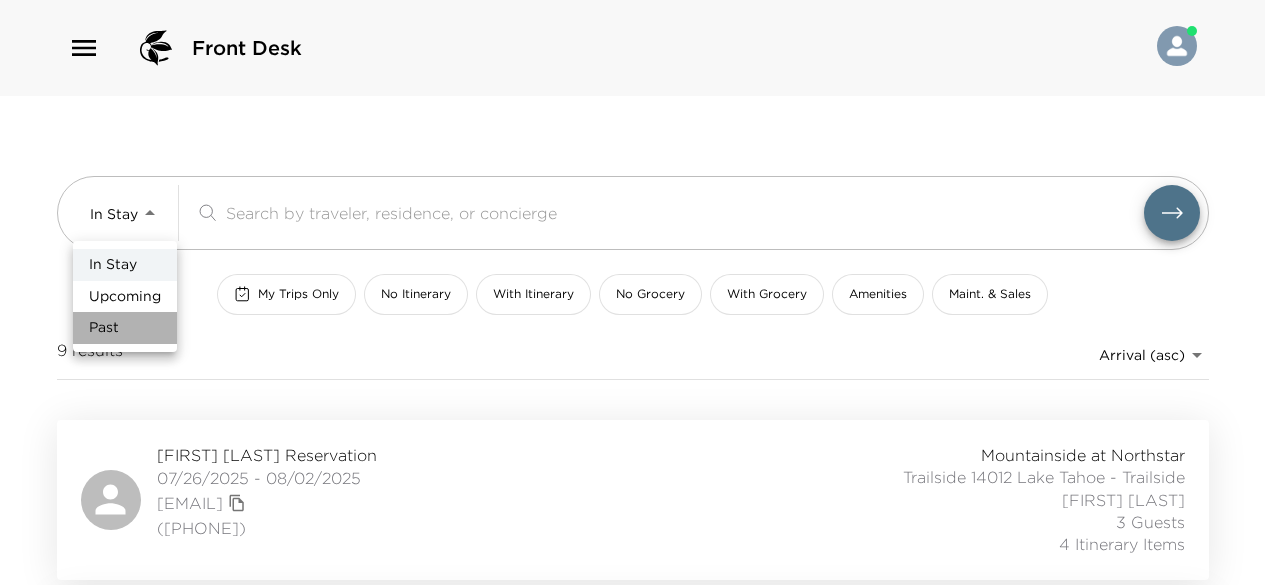 click on "Past" at bounding box center (104, 328) 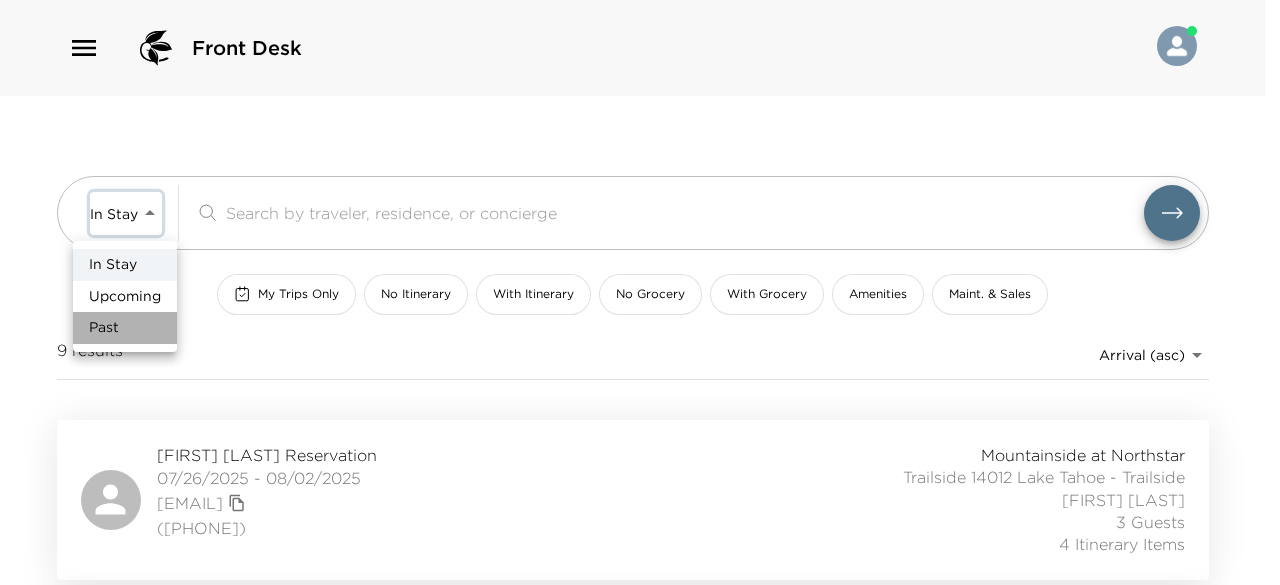 type on "Past" 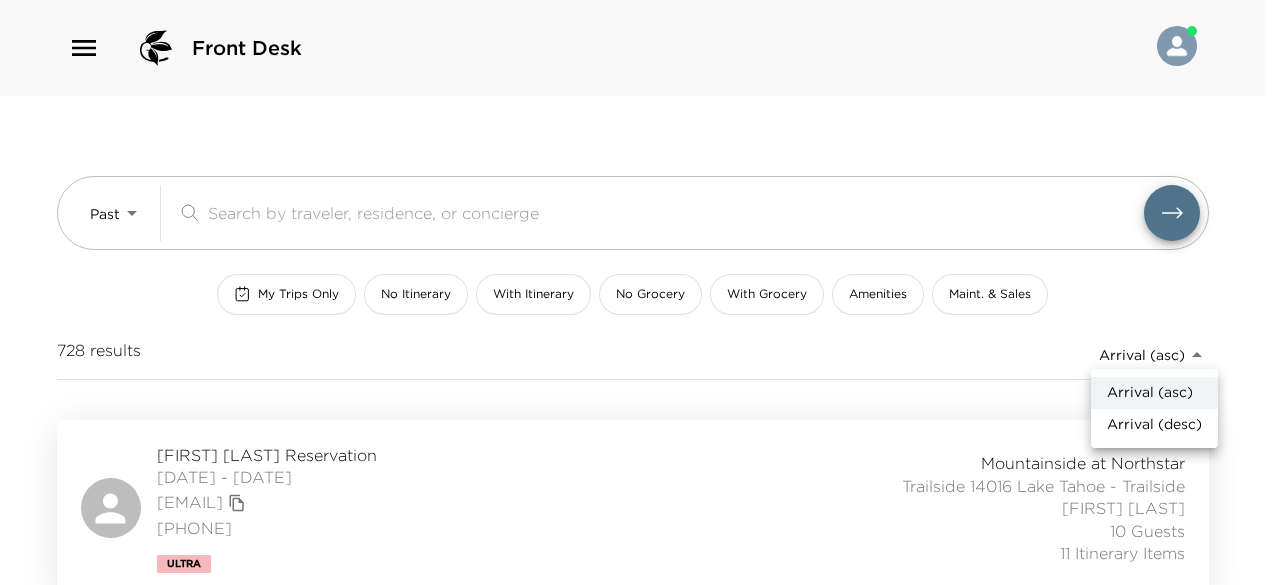 click on "Front Desk Past Past ​ My Trips Only No Itinerary With Itinerary No Grocery With Grocery Amenities Maint. & Sales 728 results Arrival (asc) reservations_prod_arrival_asc Diane Adler Weinberger Reservation 07/29/2023 - 08/05/2023 diane.m.weinberger@gmail.com 713-202-0110 Ultra Mountainside at Northstar Trailside 14016 Lake Tahoe - Trailside Aimee Sweeney 10 Guests 11 Itinerary Items Andrea Major Reservation 07/30/2023 - 08/03/2023 andrea.n.major@gmail.com Mountainside at Northstar Trailside 14028 Lake Tahoe - Trailside Kathryn Giftos 4 Guests 5 Itinerary Items Rick Froehlich Reservation 07/30/2023 - 08/04/2023 rickfroe@gmail.com 703.801.2547 Mountainside at Northstar Trailside 14012 Lake Tahoe - Trailside Aimee Sweeney 2 Guests 14 Itinerary Items Chris Riedel Reservation 07/30/2023 - 08/06/2023 criedel@hunterheart.com 4083982125 Mountainside at Northstar Trailside 14036 Lake Tahoe - Trailside Kathryn Giftos 2 Guests 7 Itinerary Items Julie Hartin Reservation 07/31/2023 - 08/07/2023 jhartin@trinitysling.com x" at bounding box center (640, 292) 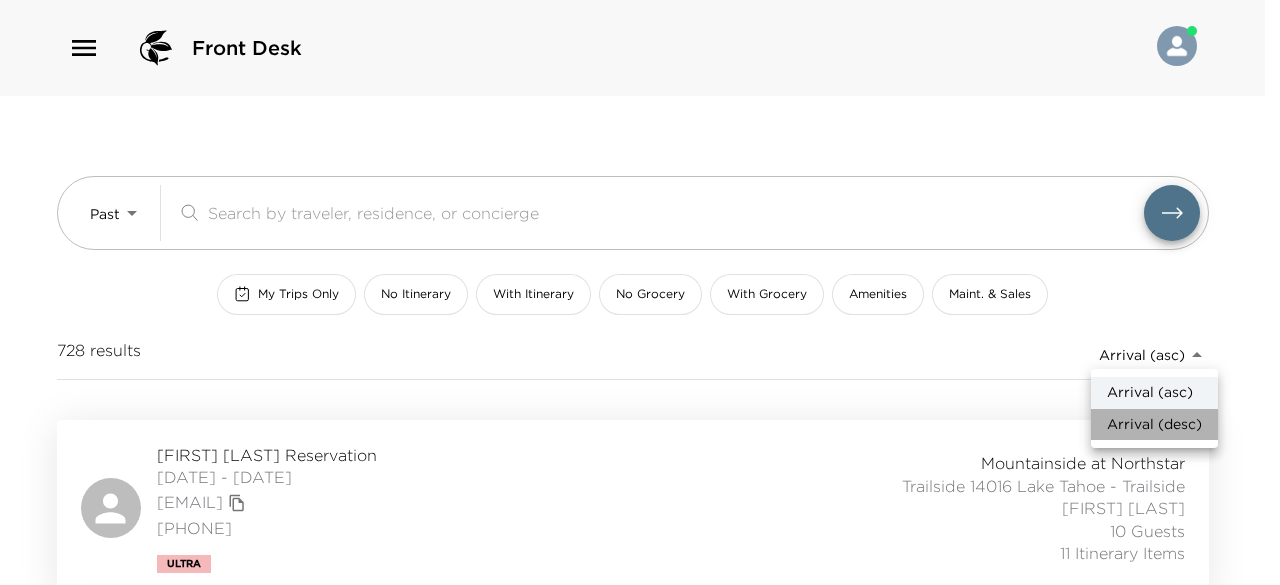click on "Arrival (desc)" at bounding box center [1154, 425] 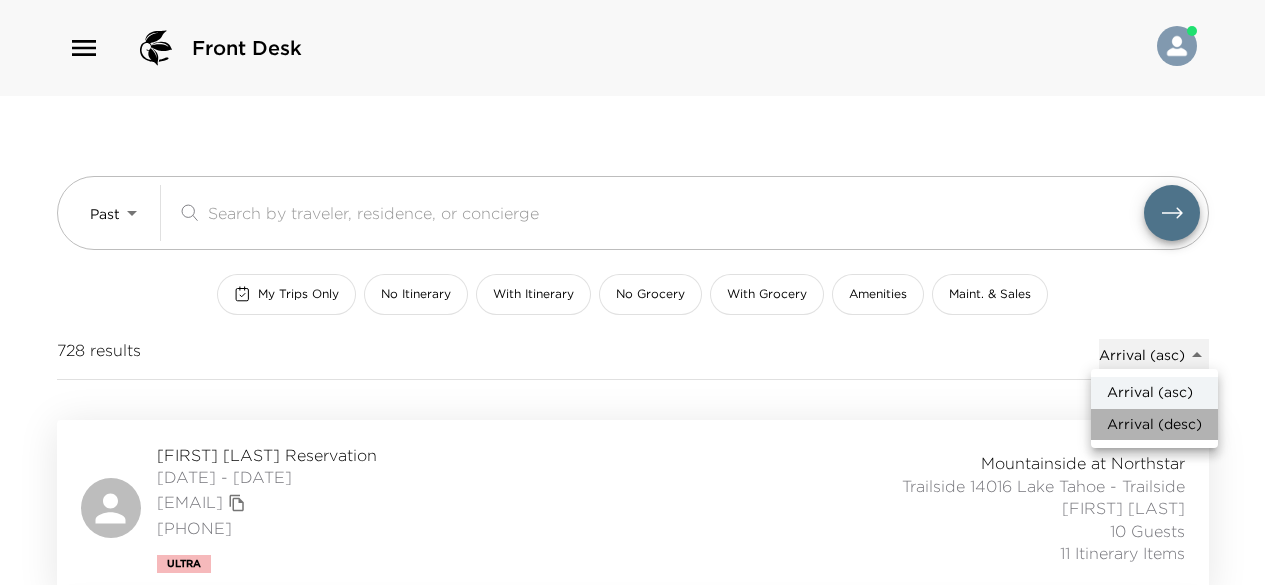 type on "reservations_prod_arrival_desc" 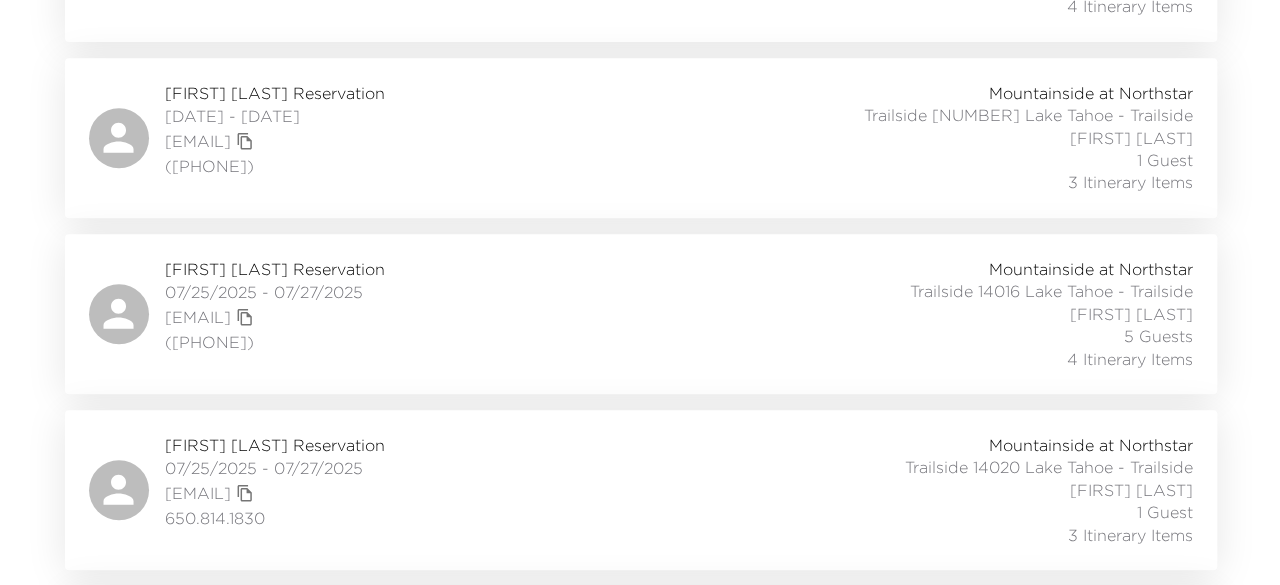 scroll, scrollTop: 720, scrollLeft: 0, axis: vertical 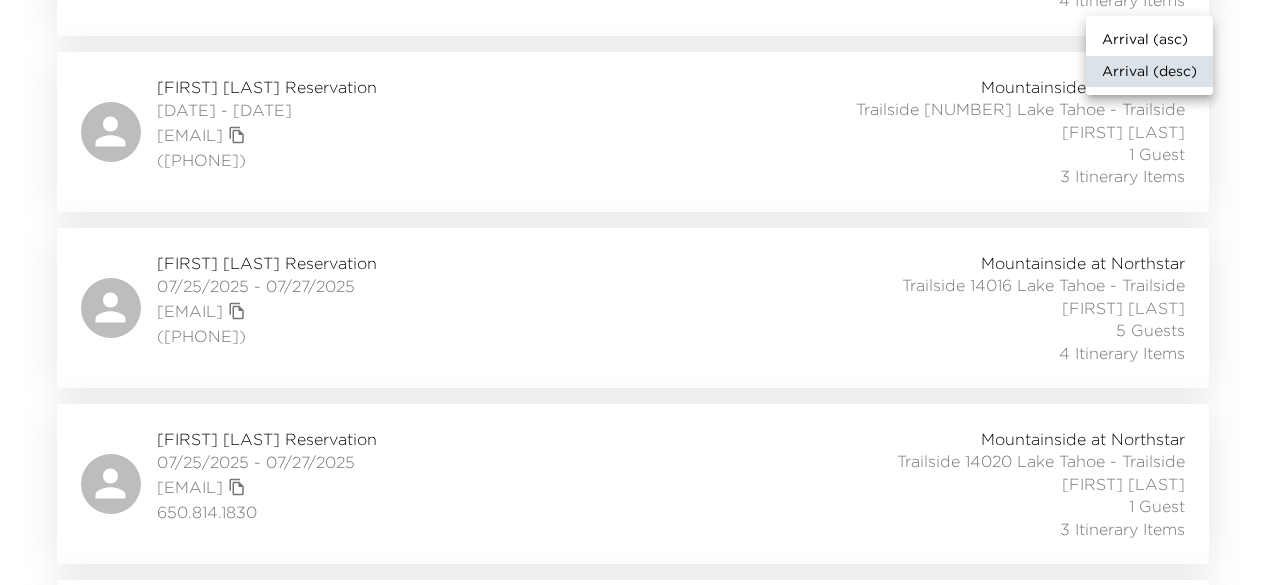 type 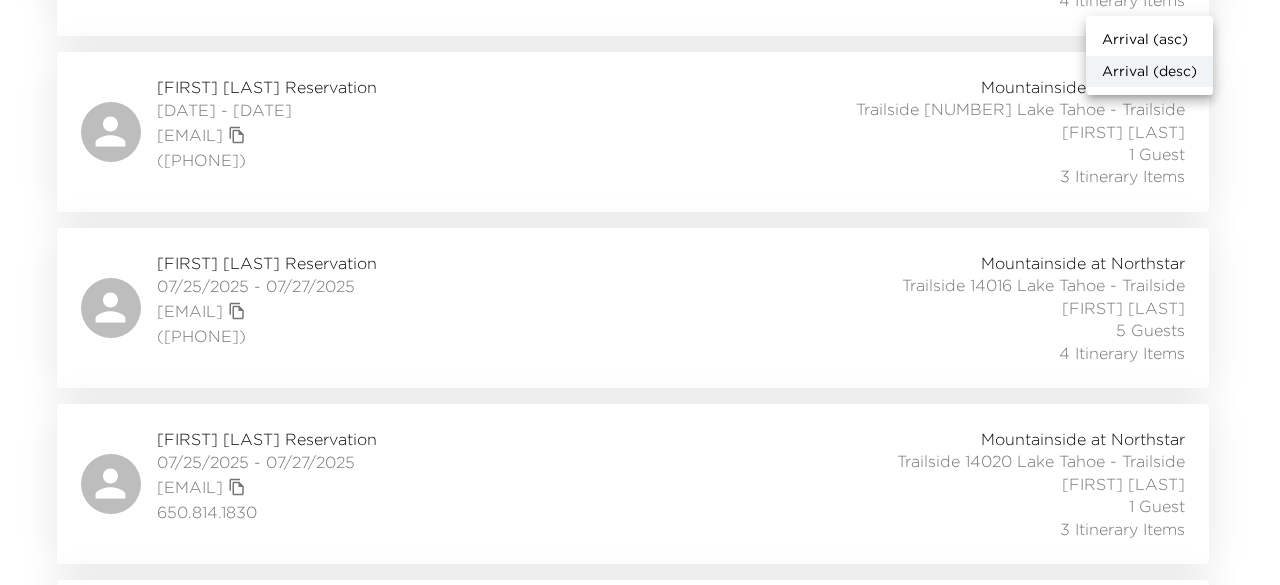 click at bounding box center (640, 292) 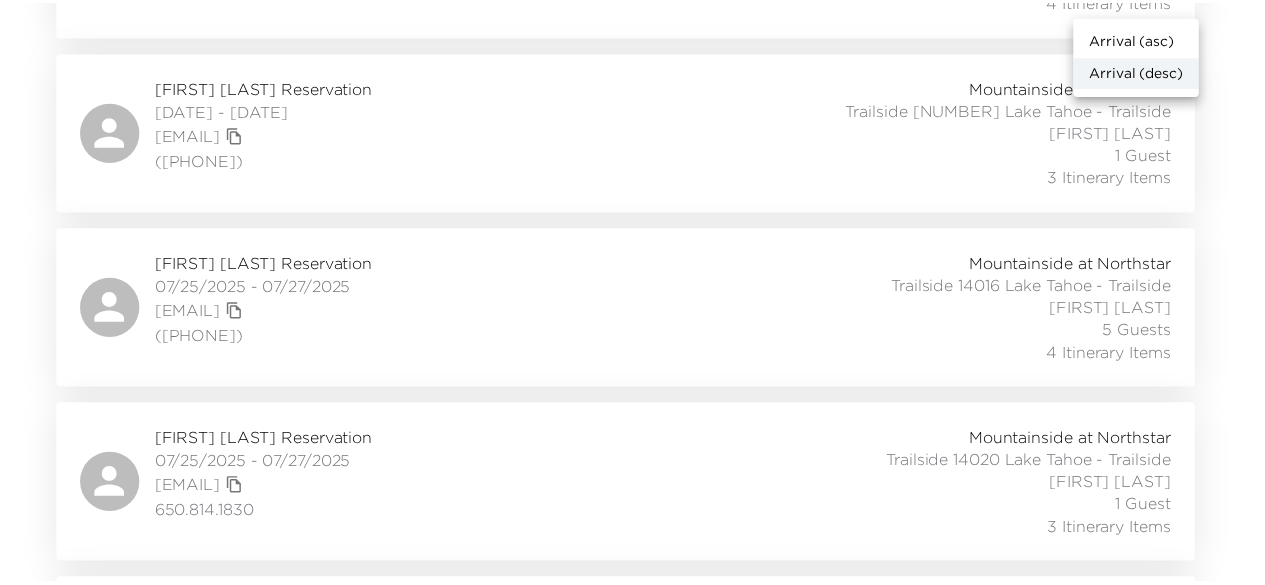 scroll, scrollTop: 60, scrollLeft: 0, axis: vertical 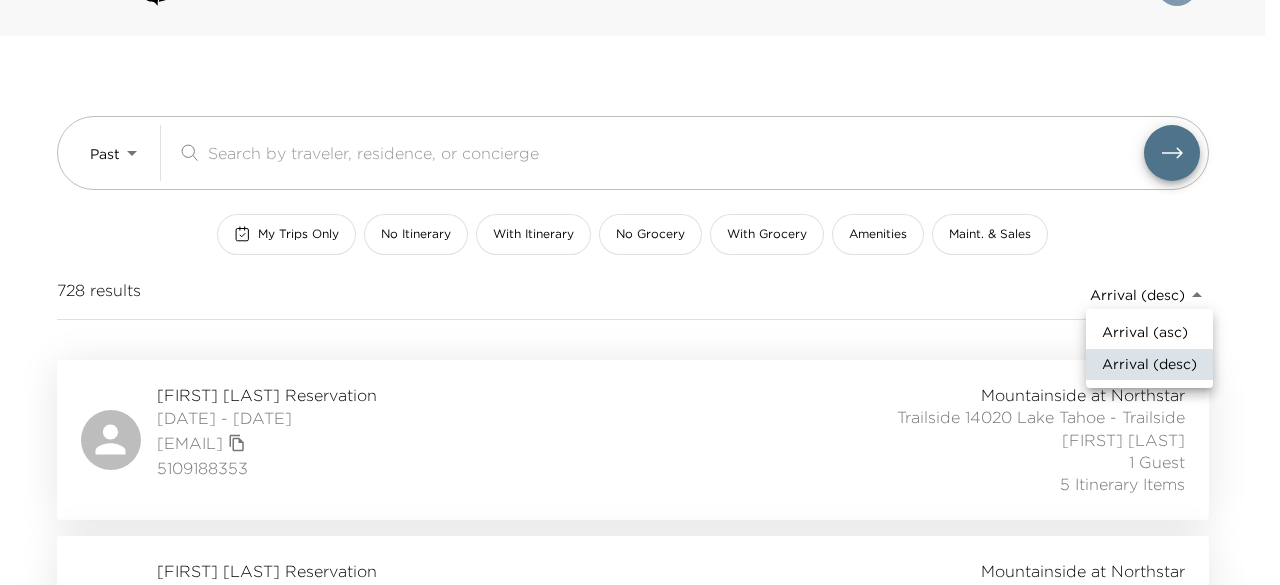 click at bounding box center (640, 292) 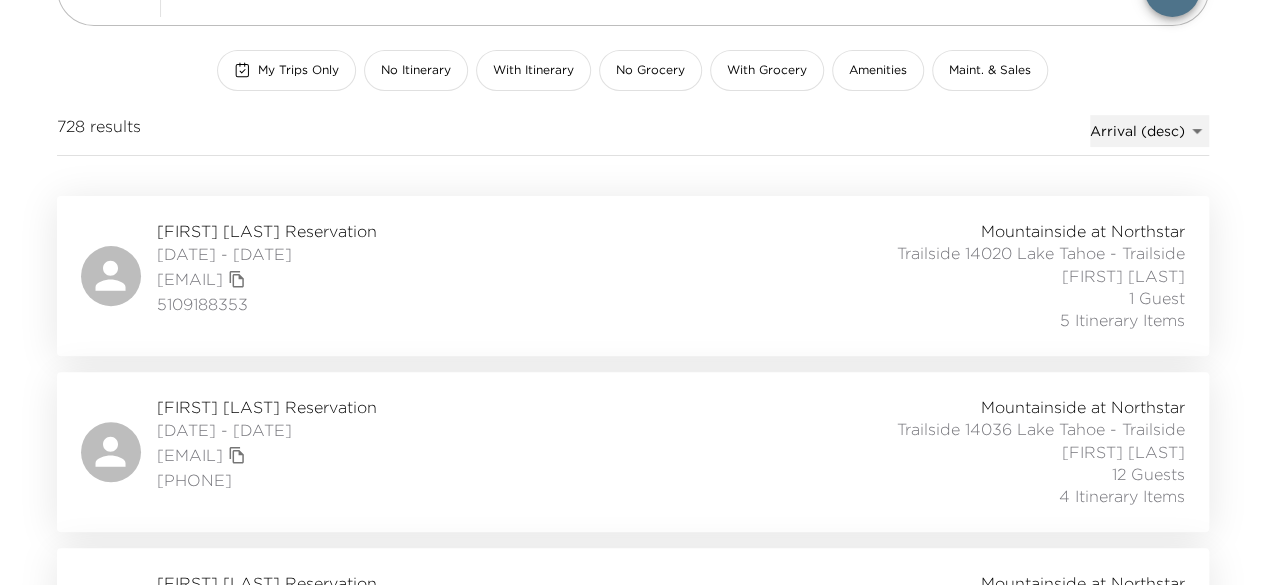 scroll, scrollTop: 0, scrollLeft: 0, axis: both 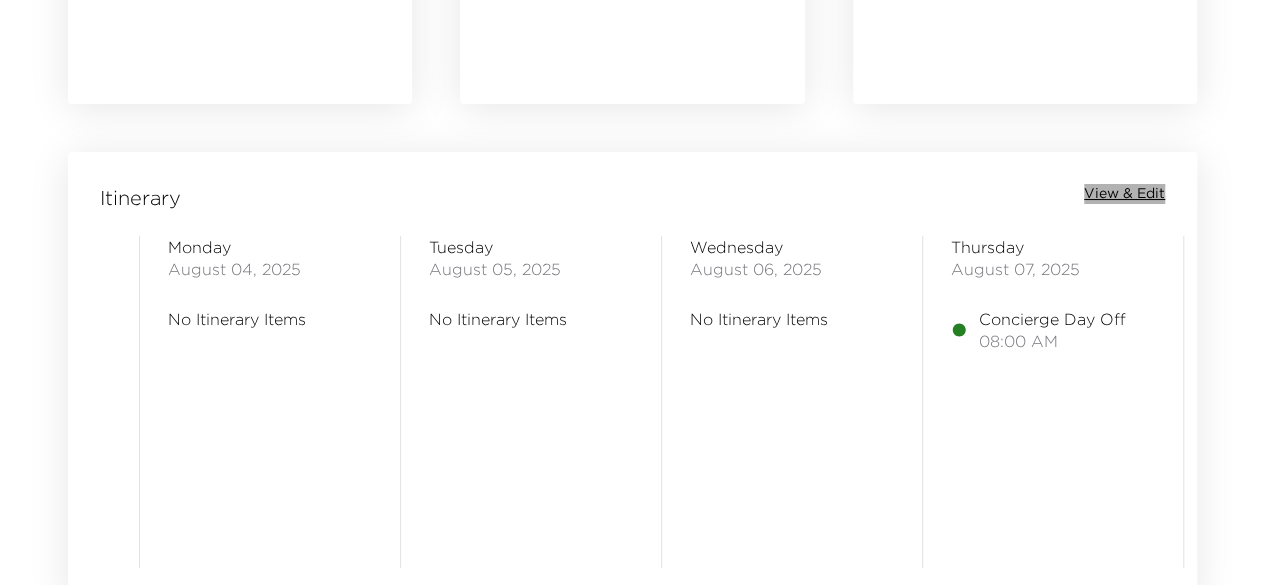 click on "View & Edit" at bounding box center (1124, 194) 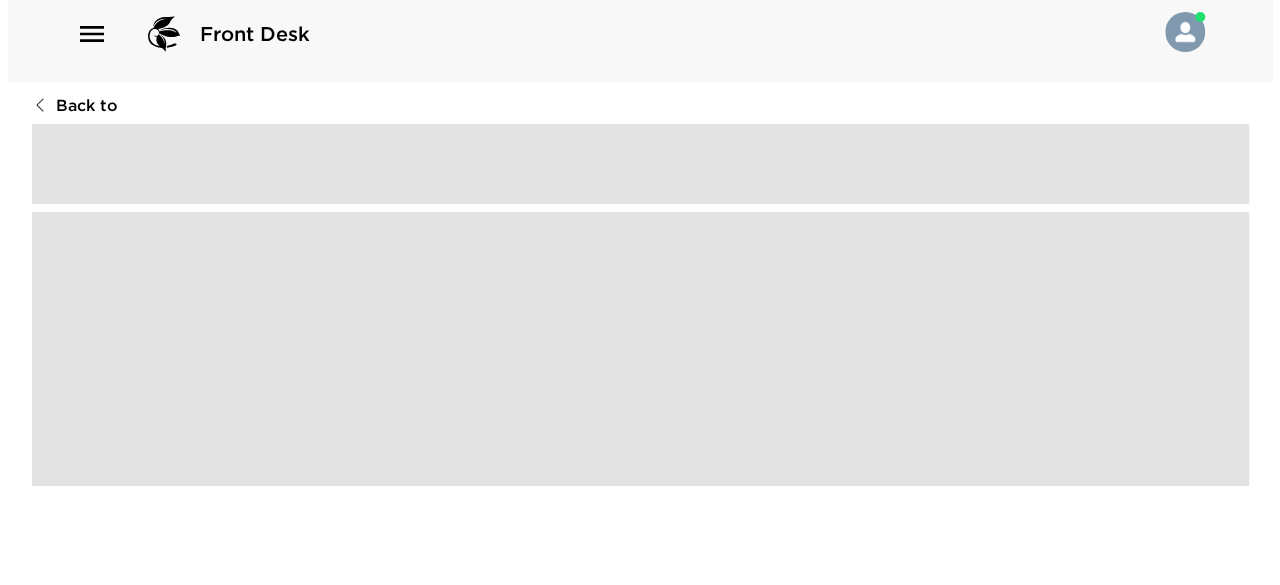 scroll, scrollTop: 0, scrollLeft: 0, axis: both 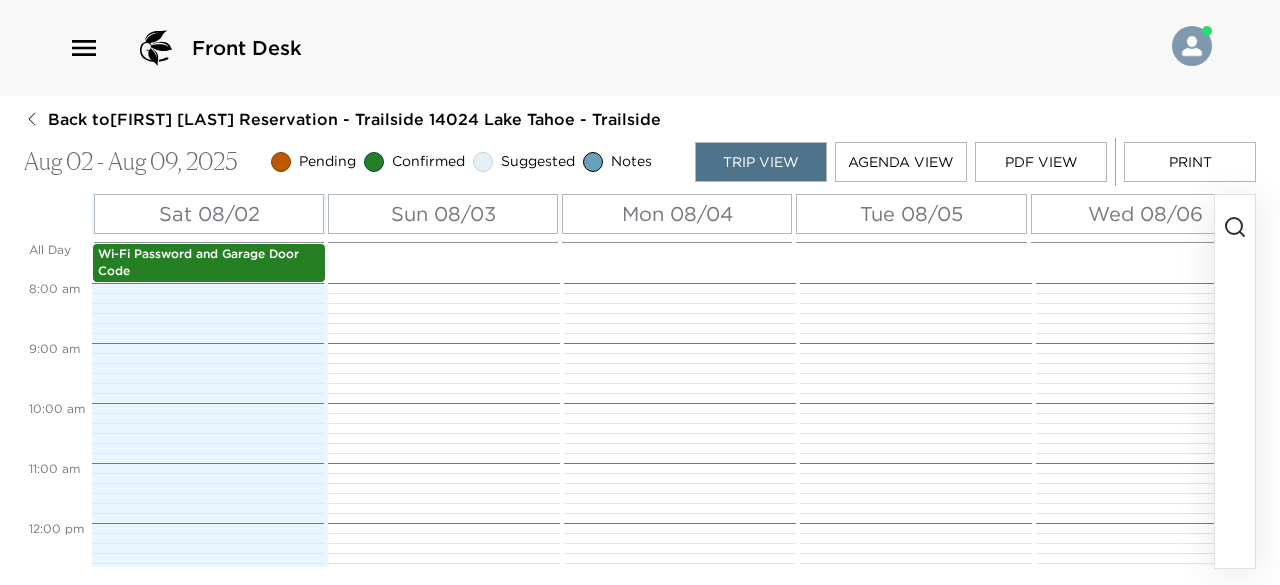 click on "Wed 08/06" at bounding box center (1145, 214) 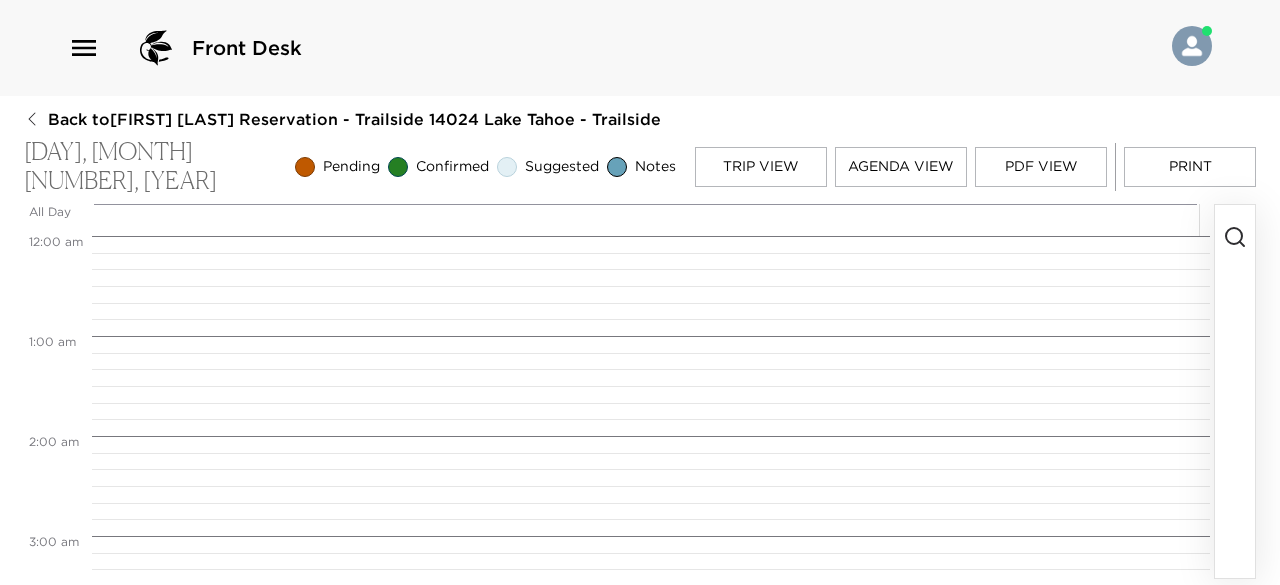 scroll, scrollTop: 800, scrollLeft: 0, axis: vertical 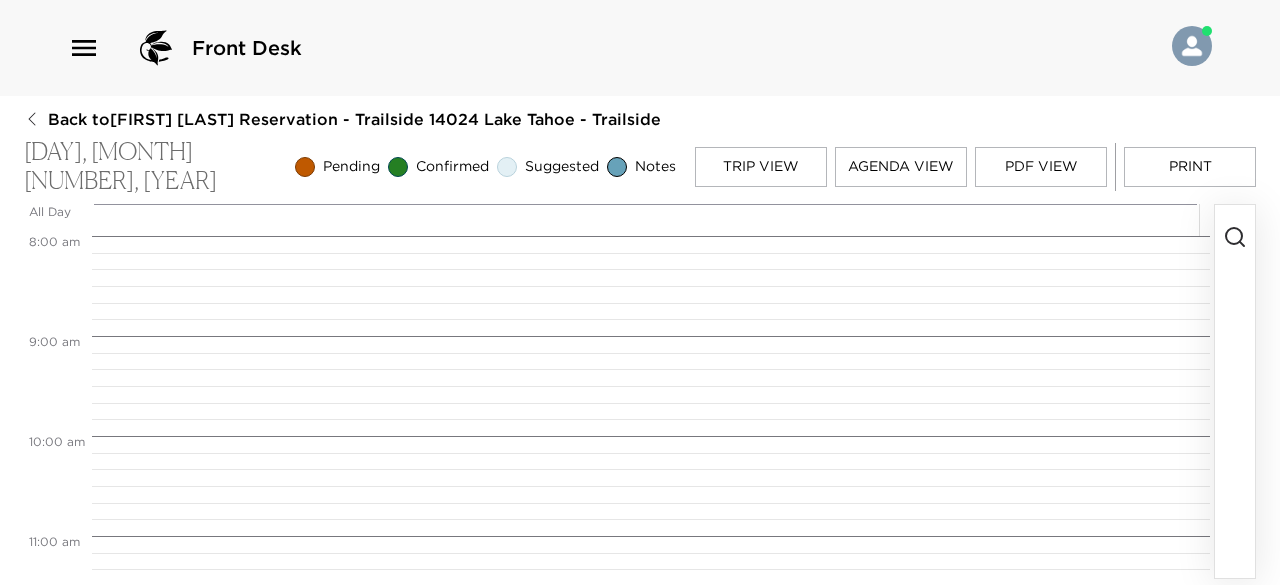 click 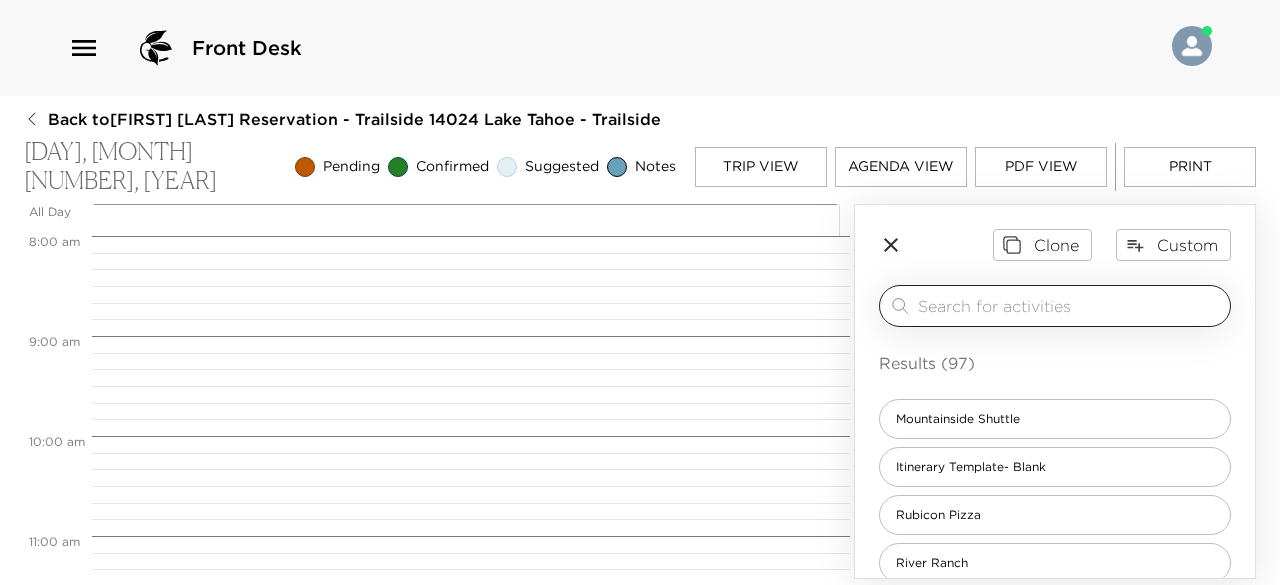 click at bounding box center [1070, 305] 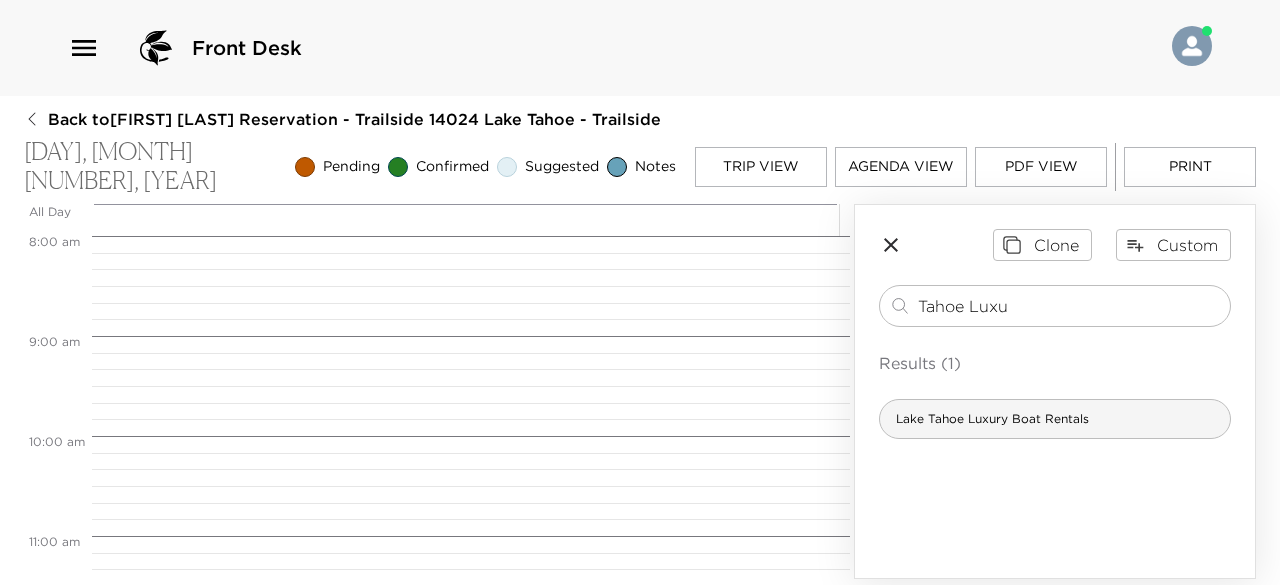 type on "Tahoe Luxu" 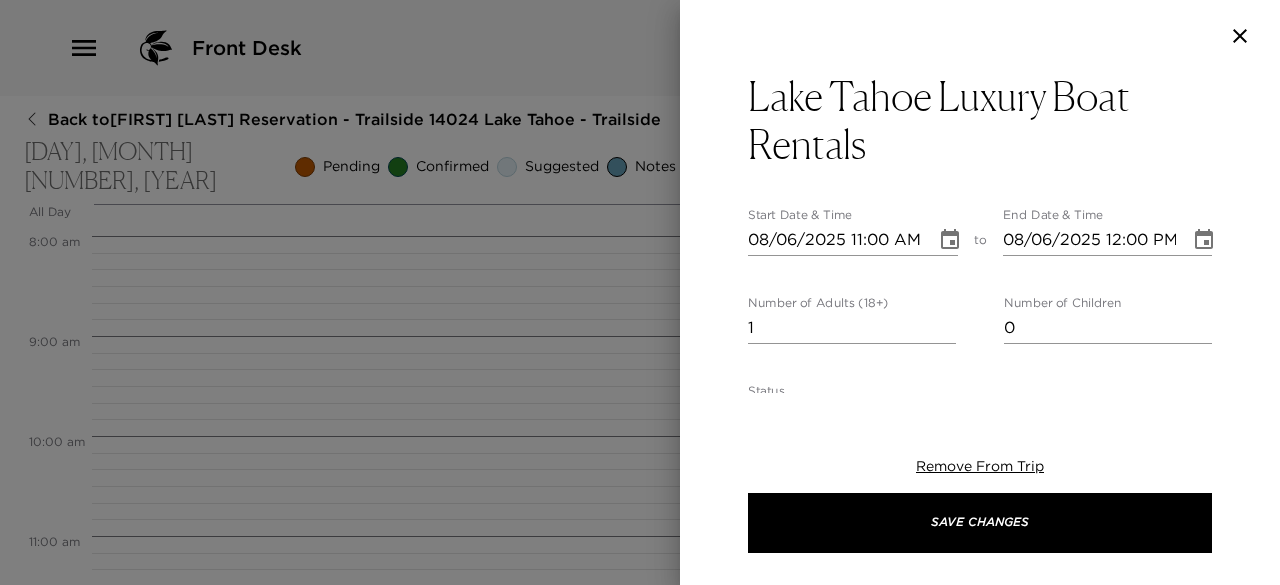 type on "Your request for Lake Tahoe Luxury Boat Rentals has been confirmed. They specialize in providing top-of-the-line Cobalt bow riders that exude luxury. Our boats come in sizes ranging from 22 to 28 feet, and can comfortably accommodate groups of up to 12 people. We take great pride in maintaining the highest standards of cleanliness and maintenance for all our rental boats, so you can rest assured that your experience will be nothing short of exceptional. All rentals include ice-filled cooler bags and towels. Plus, you can elevate your rental with a variety of Hyper-lite and HO watersport equipment." 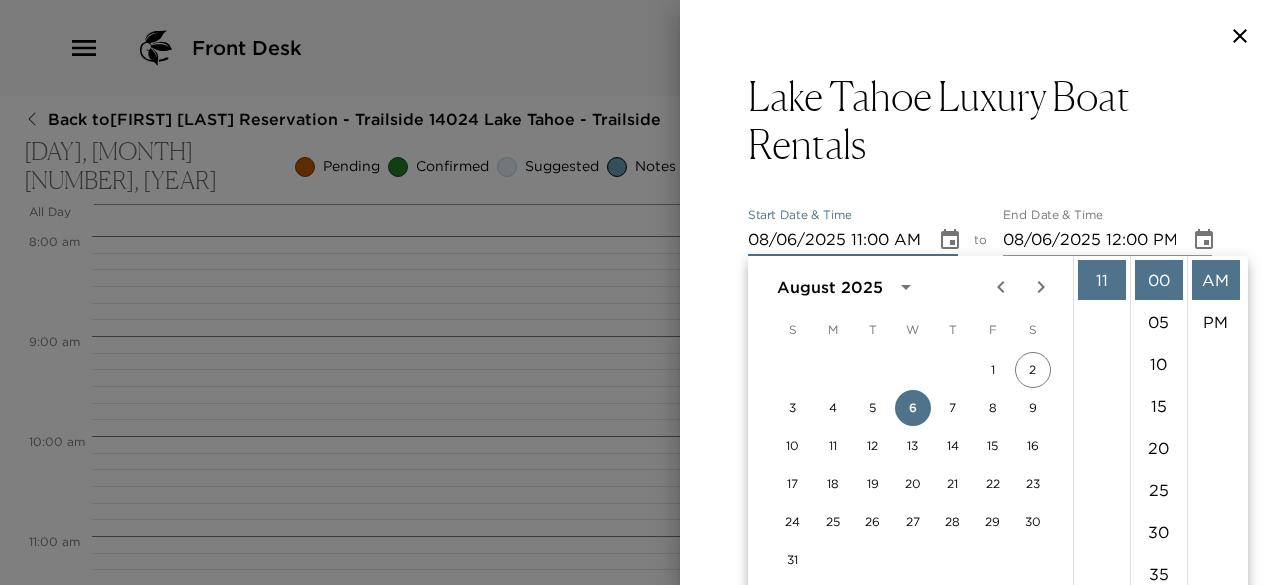 scroll, scrollTop: 378, scrollLeft: 0, axis: vertical 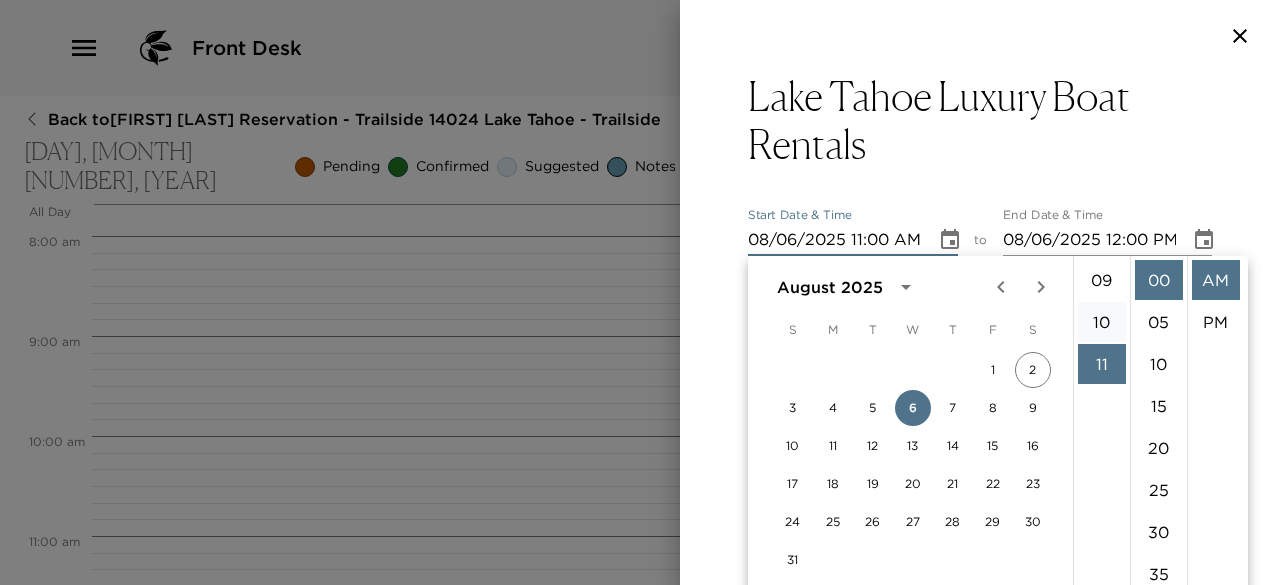 click on "10" at bounding box center [1102, 322] 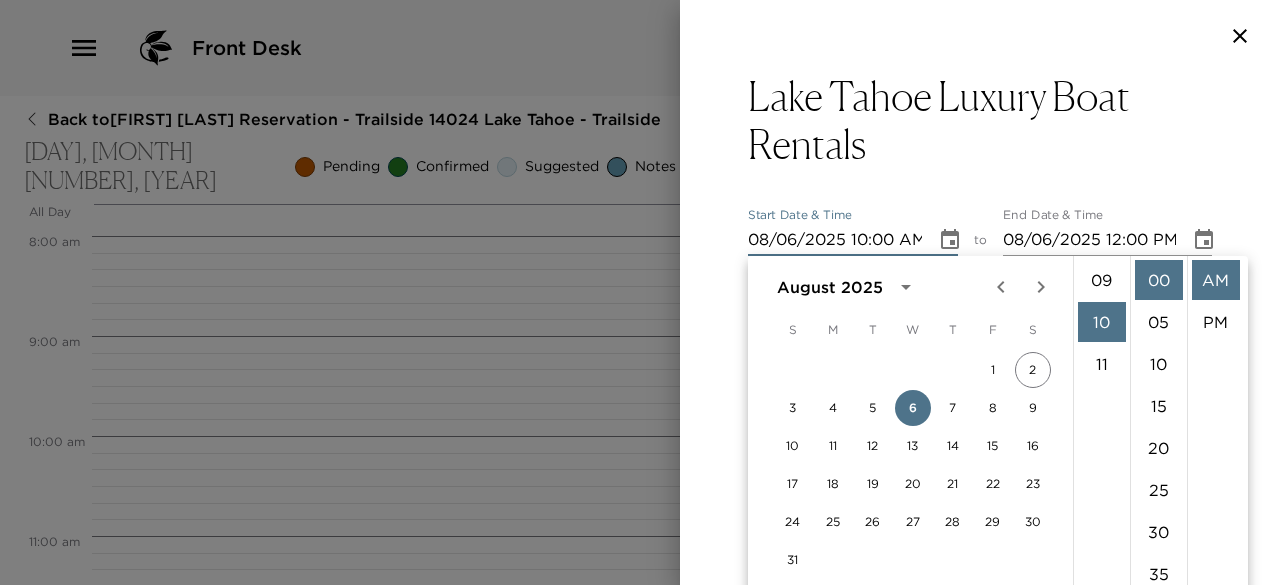 type on "08/06/2025 10:00 AM" 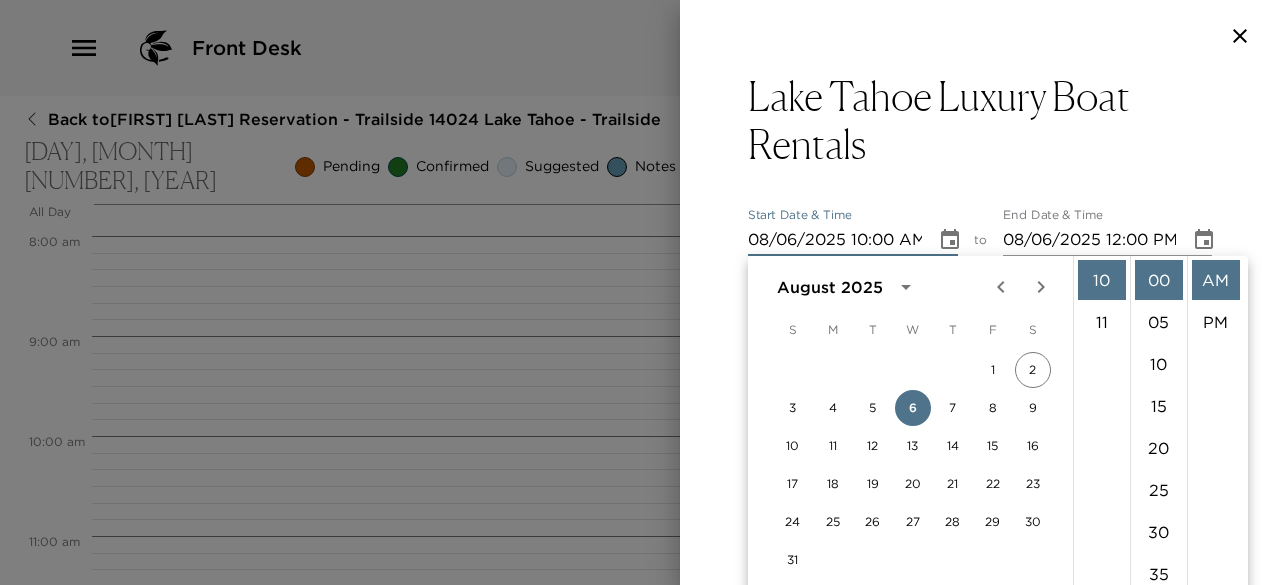 click 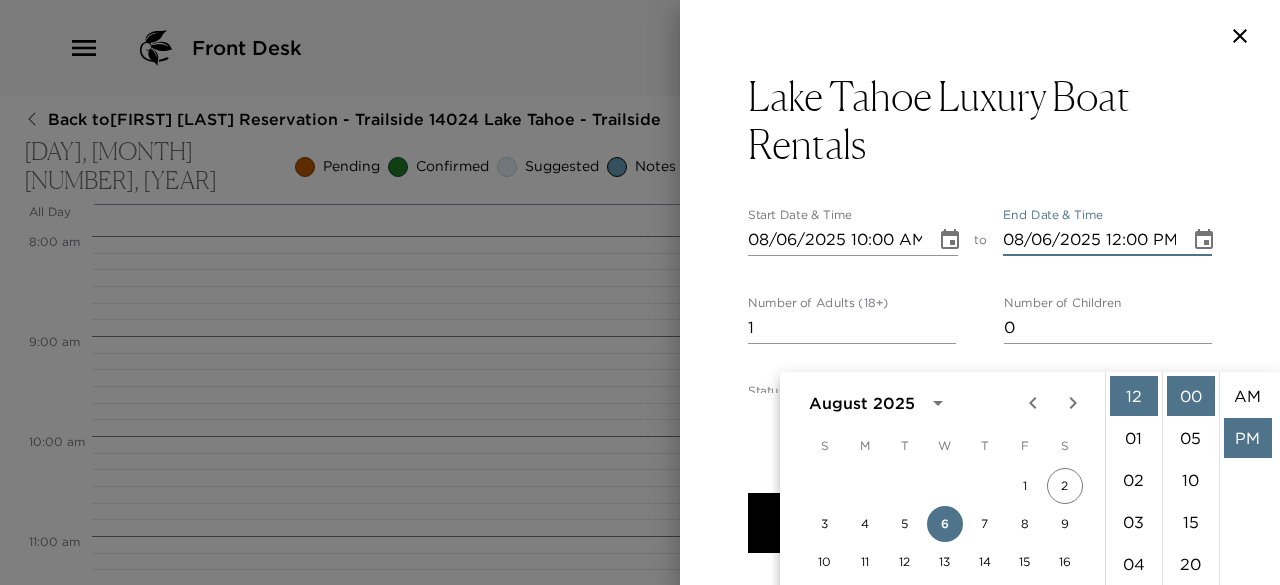 scroll, scrollTop: 116, scrollLeft: 0, axis: vertical 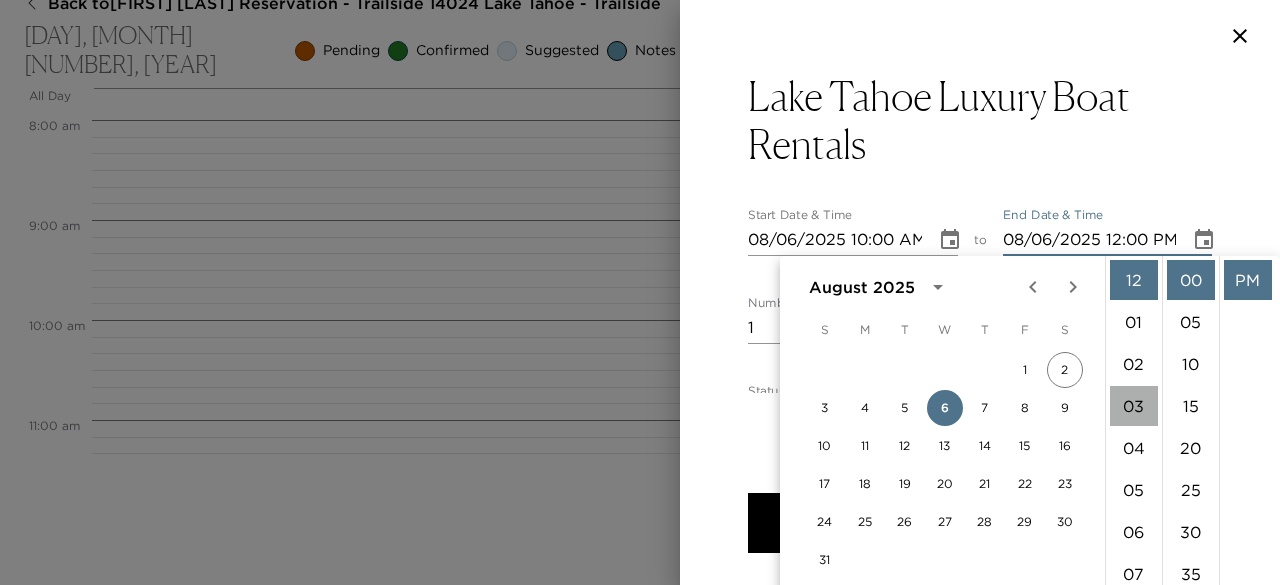 click on "03" at bounding box center [1134, 406] 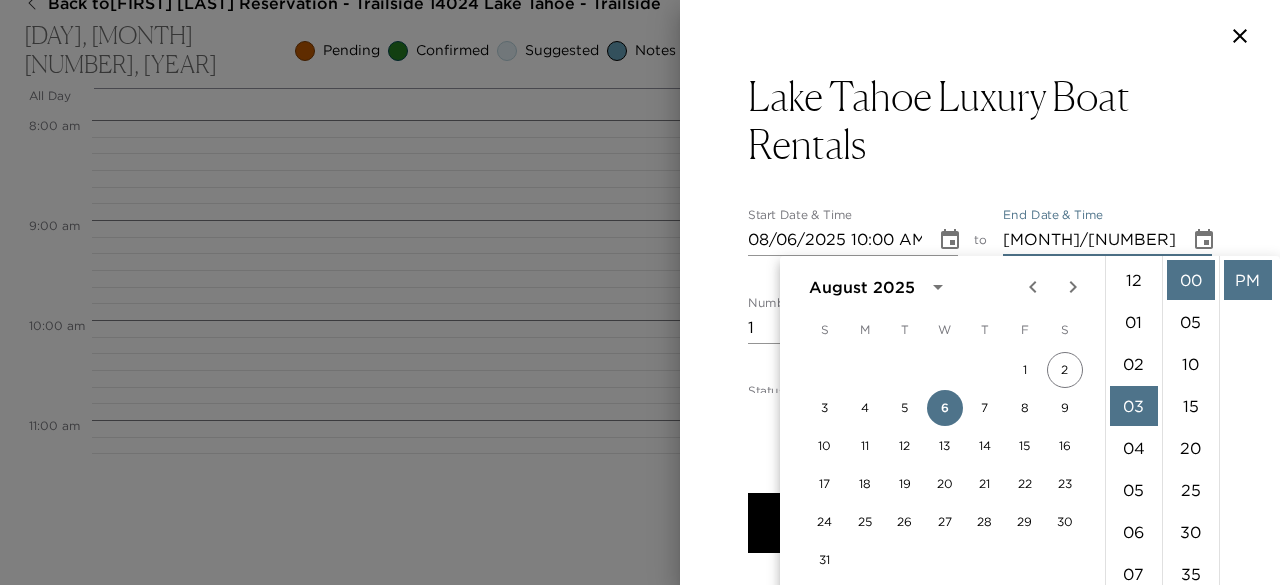 scroll, scrollTop: 126, scrollLeft: 0, axis: vertical 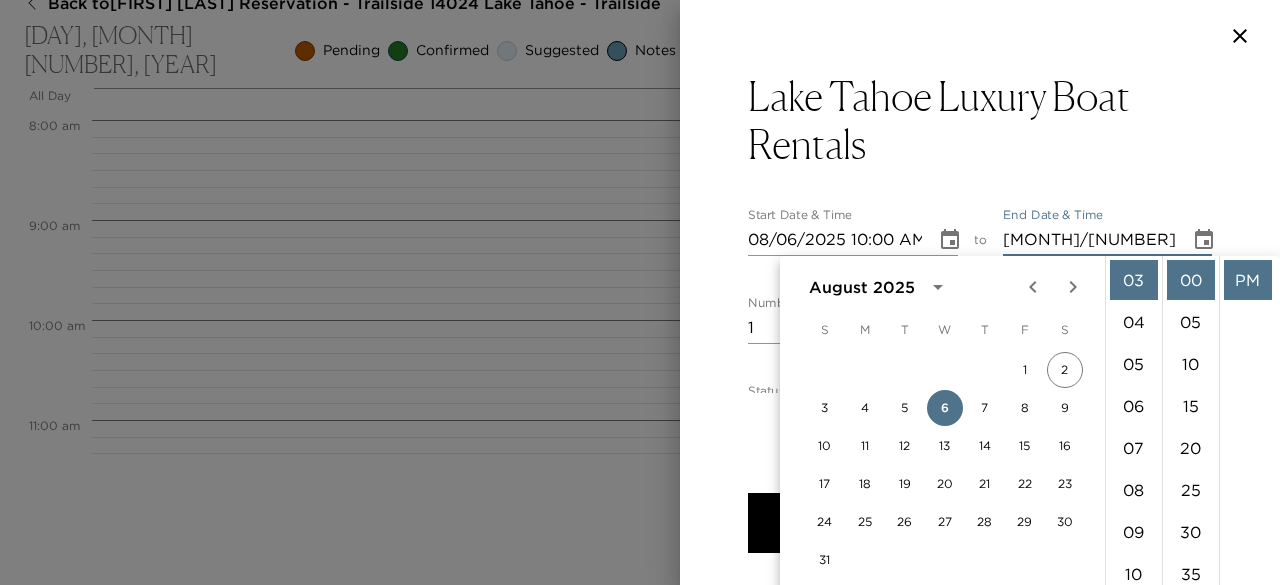 click on "Lake Tahoe Luxury Boat Rentals Start Date & Time 08/06/2025 10:00 AM to End Date & Time 08/06/2025 03:00 PM Number of Adults (18+) 1 Number of Children 0 Status Confirmed Confirmed Hide From Member Request Transportation Concierge Notes Your request for Lake Tahoe Luxury Boat Rentals has been confirmed. They specialize in providing top-of-the-line Cobalt bow riders that exude luxury. Our boats come in sizes ranging from 22 to 28 feet, and can comfortably accommodate groups of up to 12 people. We take great pride in maintaining the highest standards of cleanliness and maintenance for all our rental boats, so you can rest assured that your experience will be nothing short of exceptional. All rentals include ice-filled cooler bags and towels. Plus, you can elevate your rental with a variety of Hyper-lite and HO watersport equipment. x Cost ​ x Address ​ 201 Village Blvd.
Incline Village NV
United States x Phone Number ​ (775) 400-0898 Email ​ Website ​ Cancellation Policy 72hr 72hr Recommended Attire" at bounding box center [980, 232] 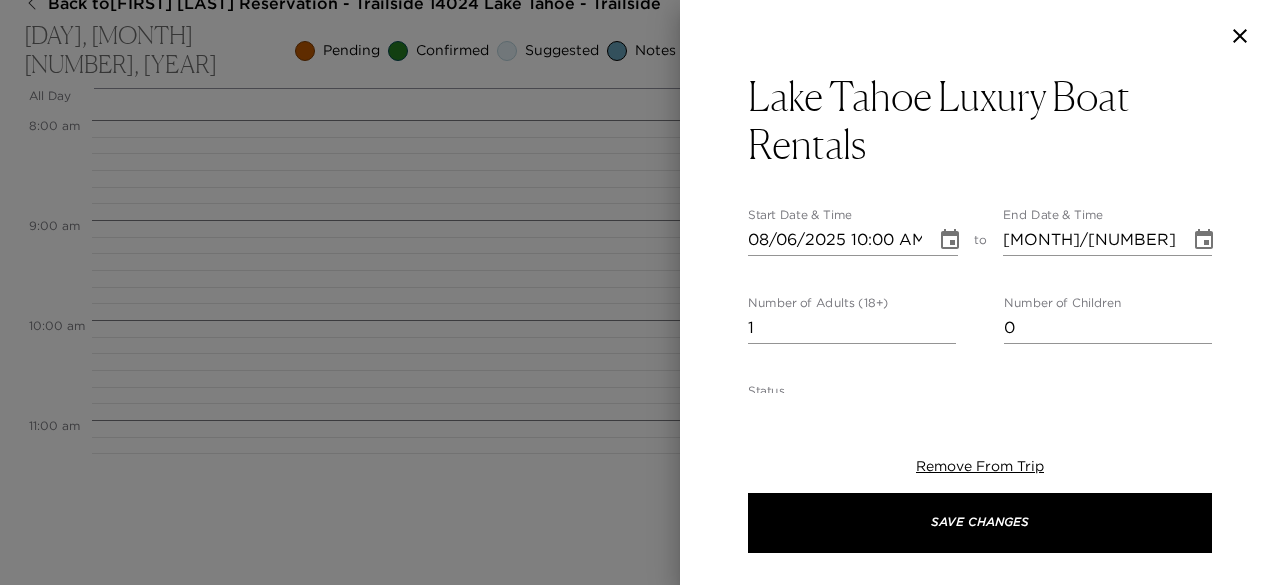 scroll, scrollTop: 174, scrollLeft: 0, axis: vertical 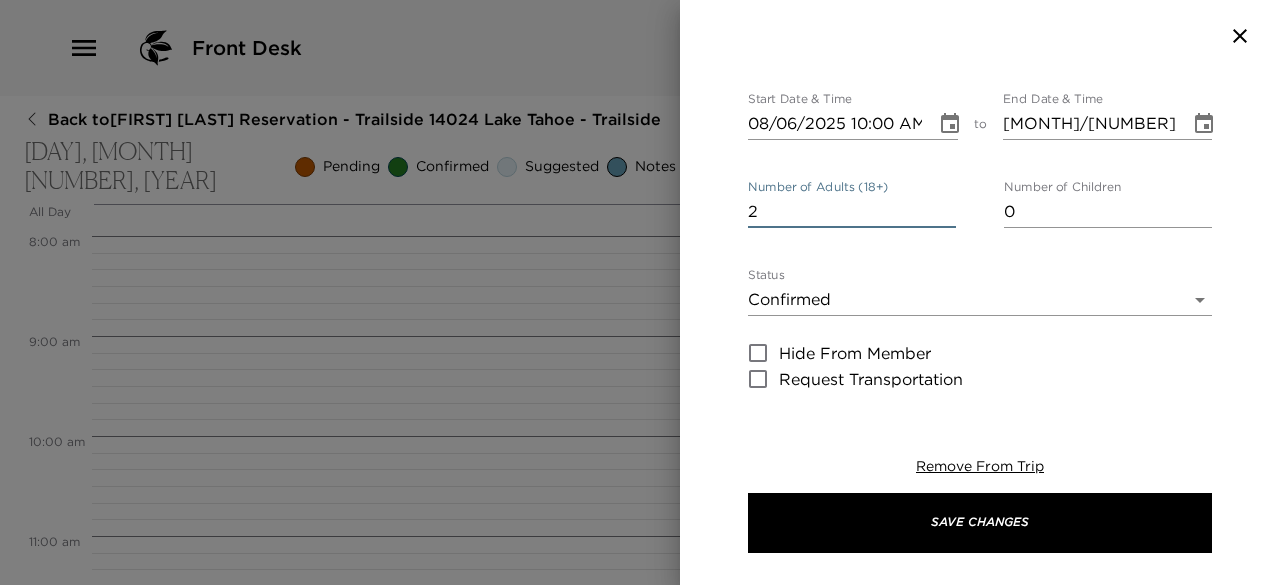 click on "2" at bounding box center [852, 212] 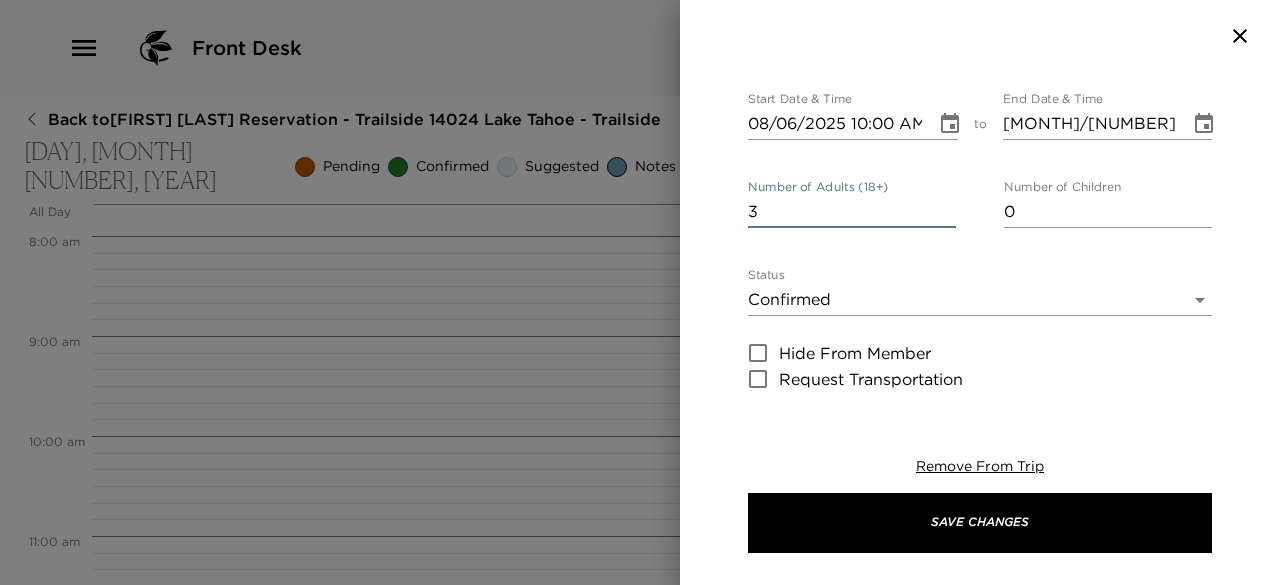 click on "3" at bounding box center [852, 212] 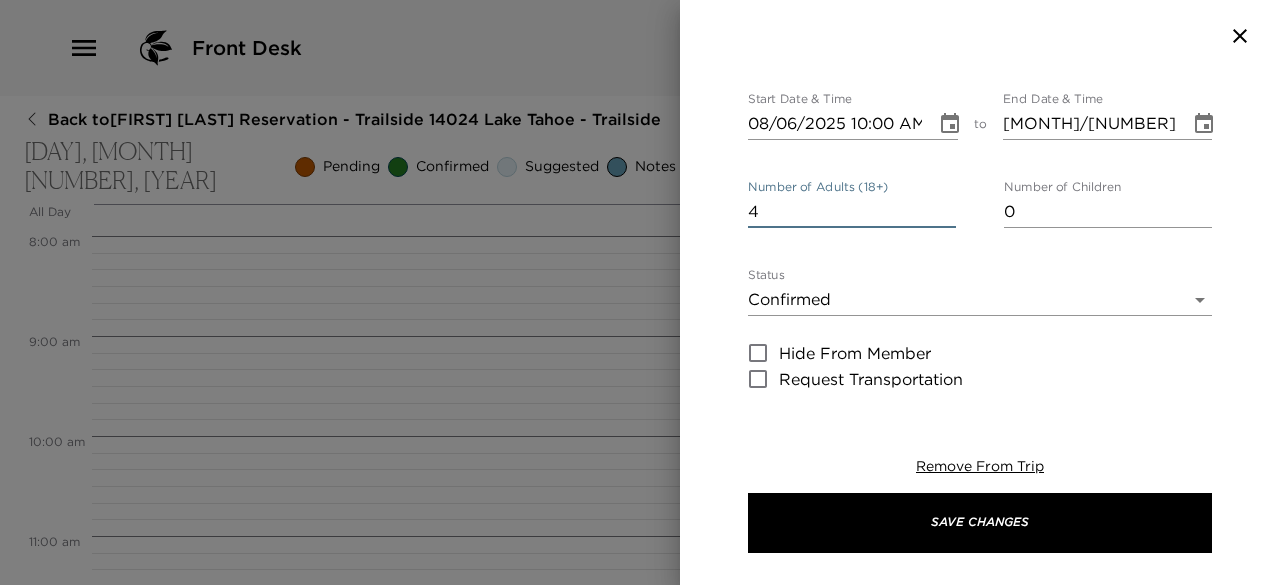 click on "4" at bounding box center (852, 212) 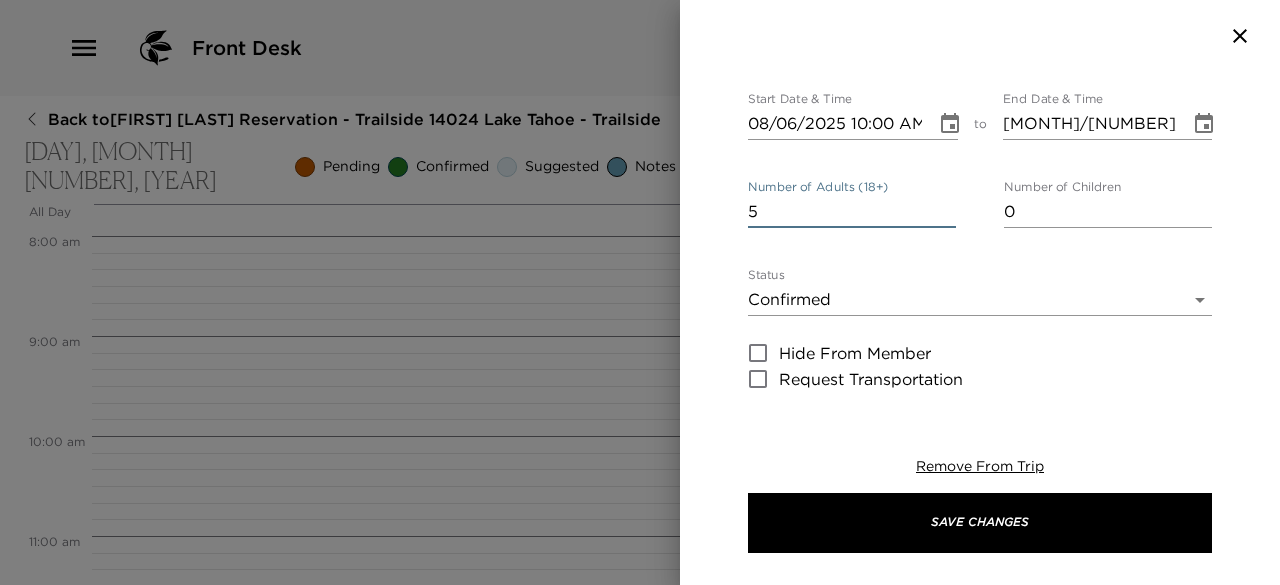 type on "5" 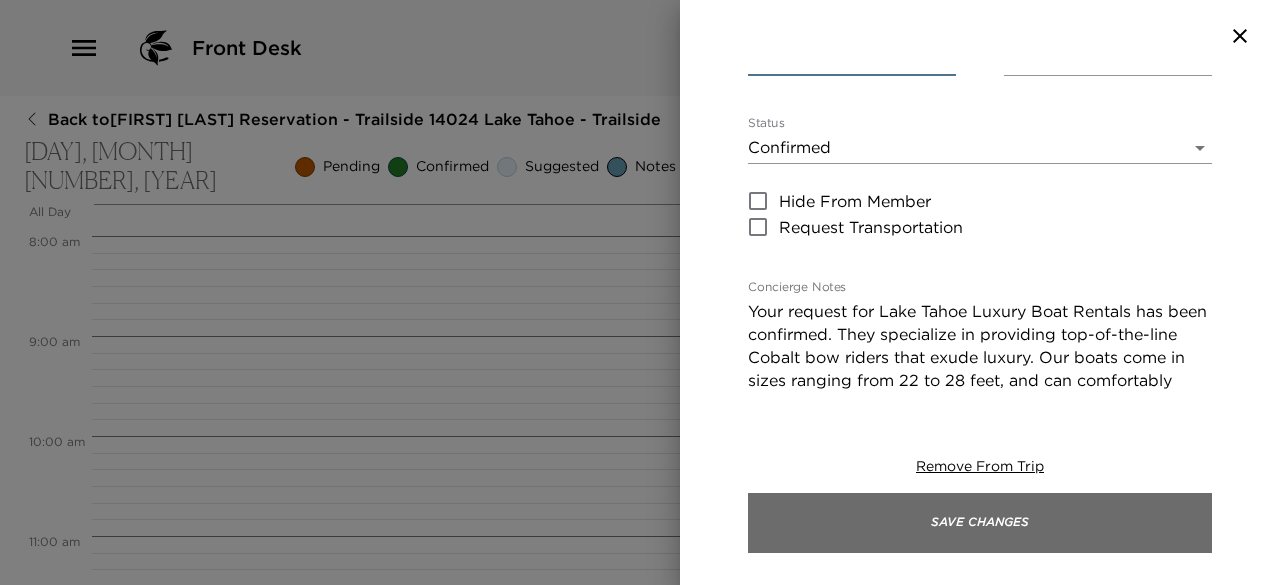 click on "Save Changes" at bounding box center [980, 523] 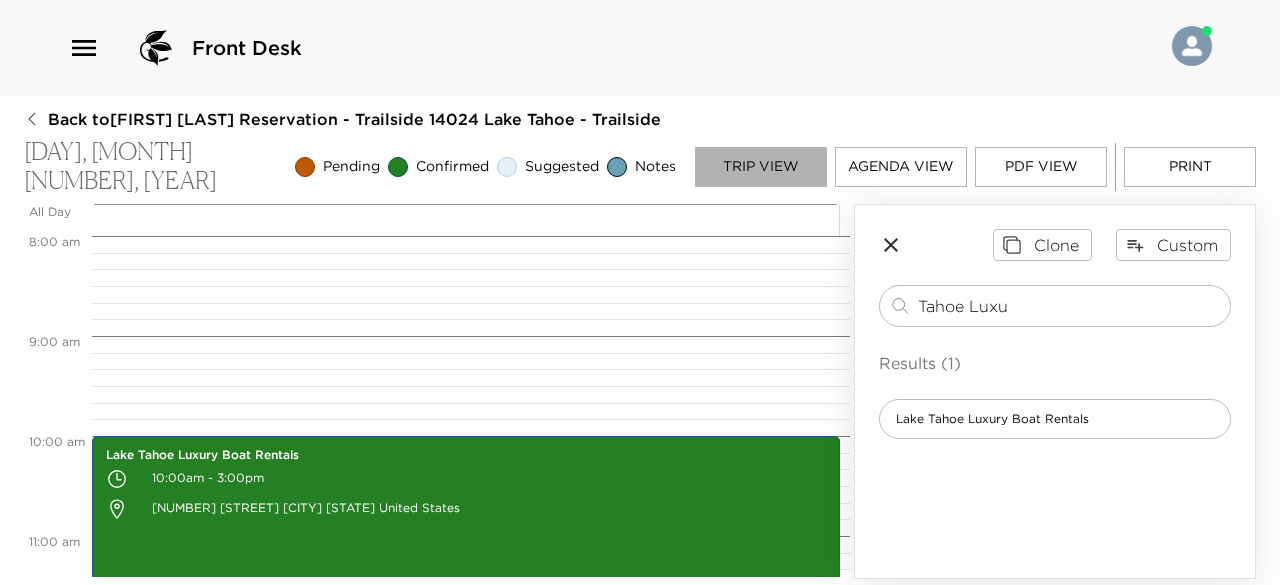 click on "Trip View" at bounding box center [761, 167] 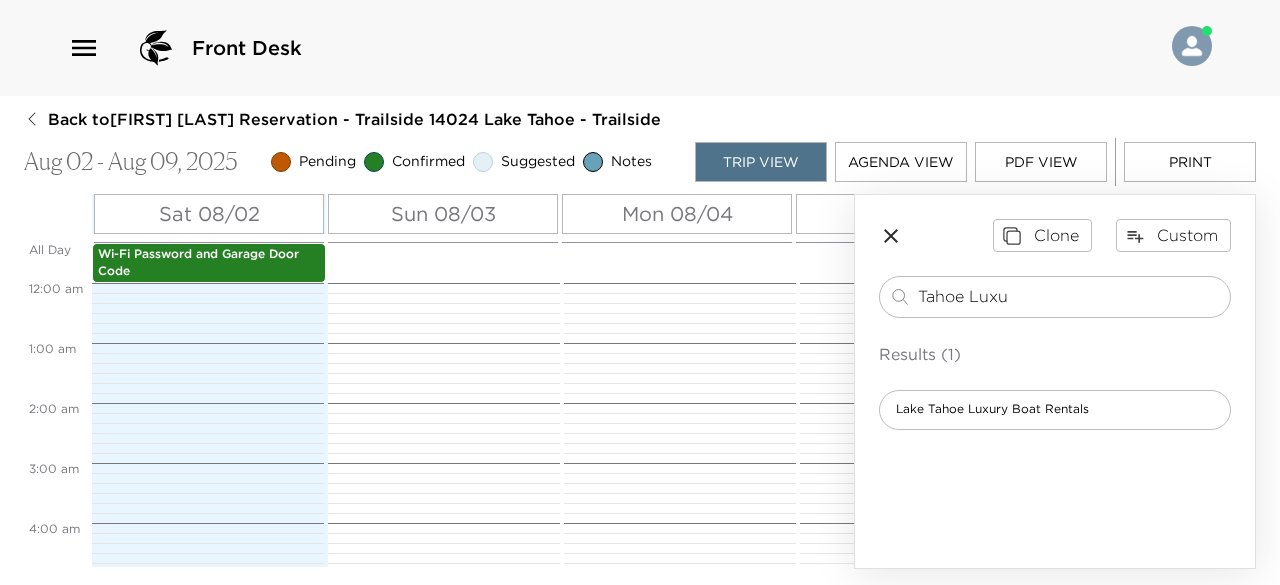 scroll, scrollTop: 480, scrollLeft: 0, axis: vertical 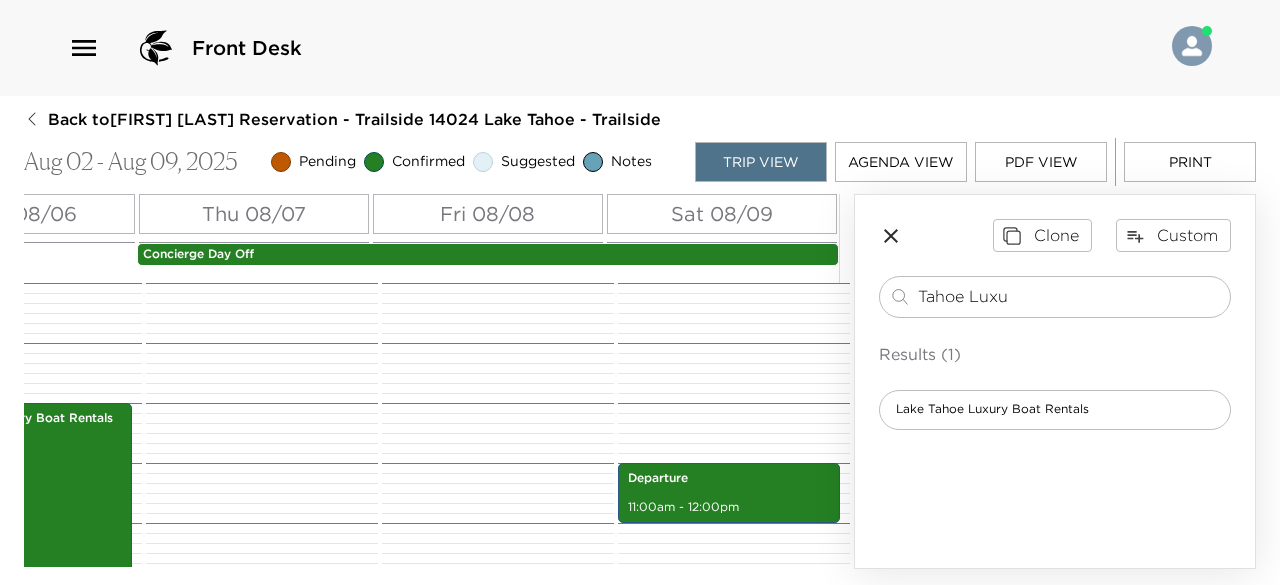 click on "Print" at bounding box center [1190, 162] 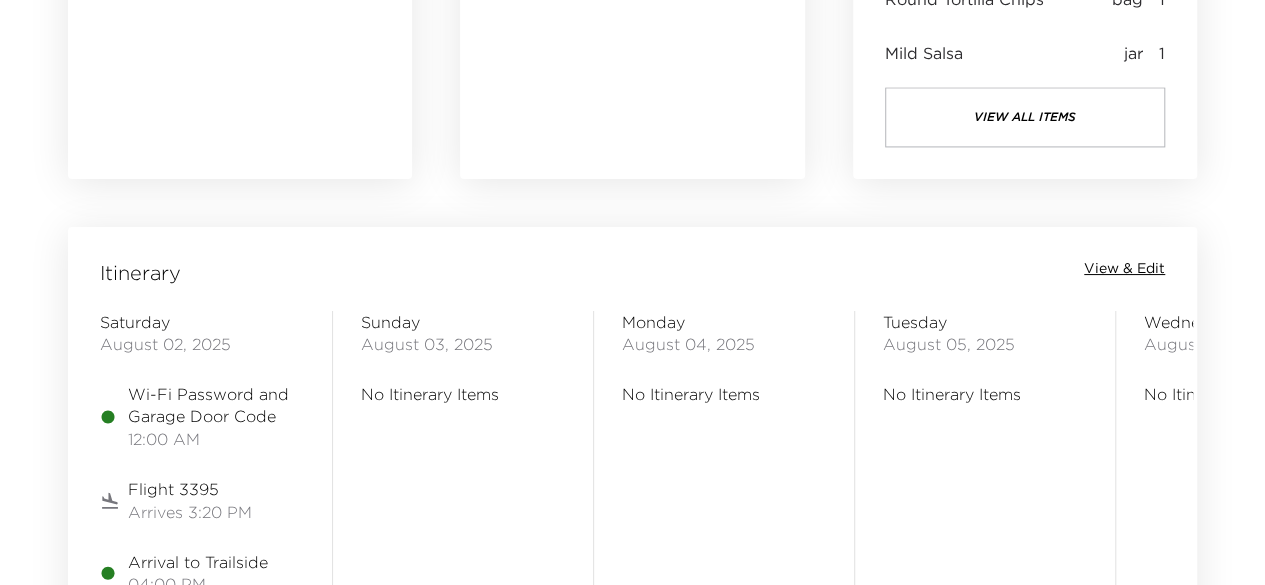 scroll, scrollTop: 1508, scrollLeft: 0, axis: vertical 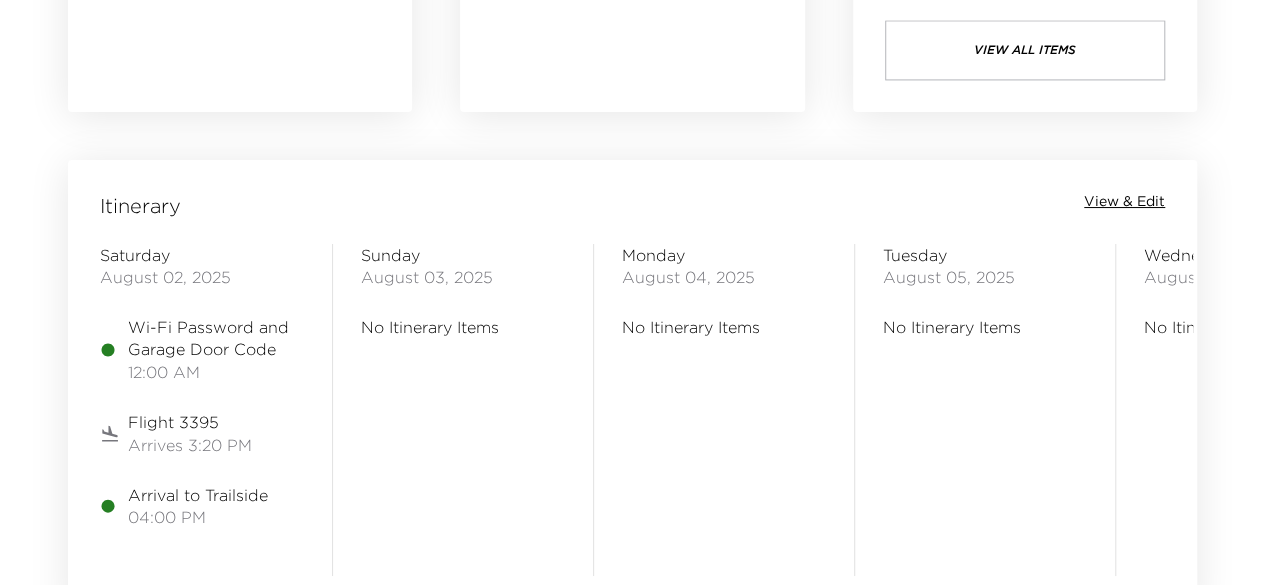 click on "View & Edit" at bounding box center [1124, 202] 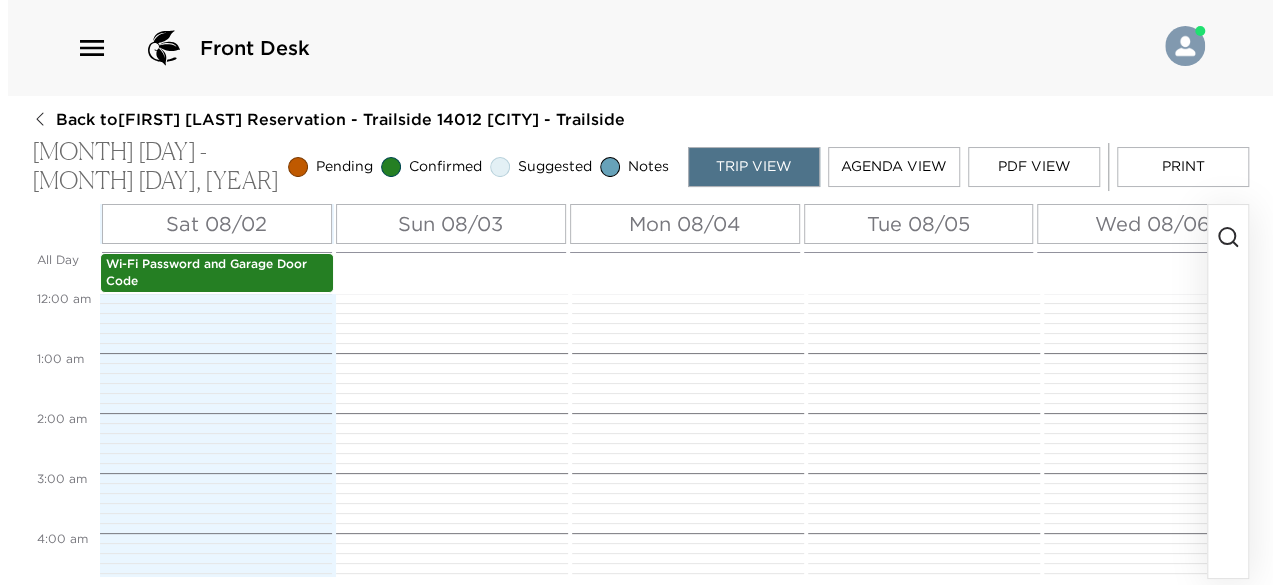 scroll, scrollTop: 0, scrollLeft: 0, axis: both 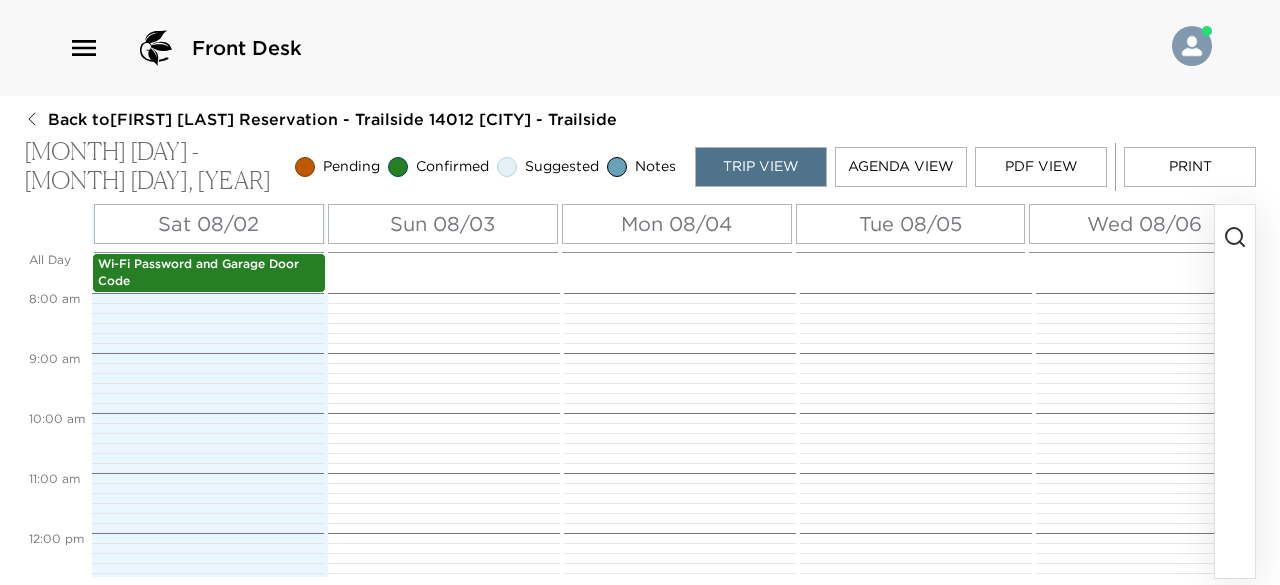 click on "Print" at bounding box center (1190, 167) 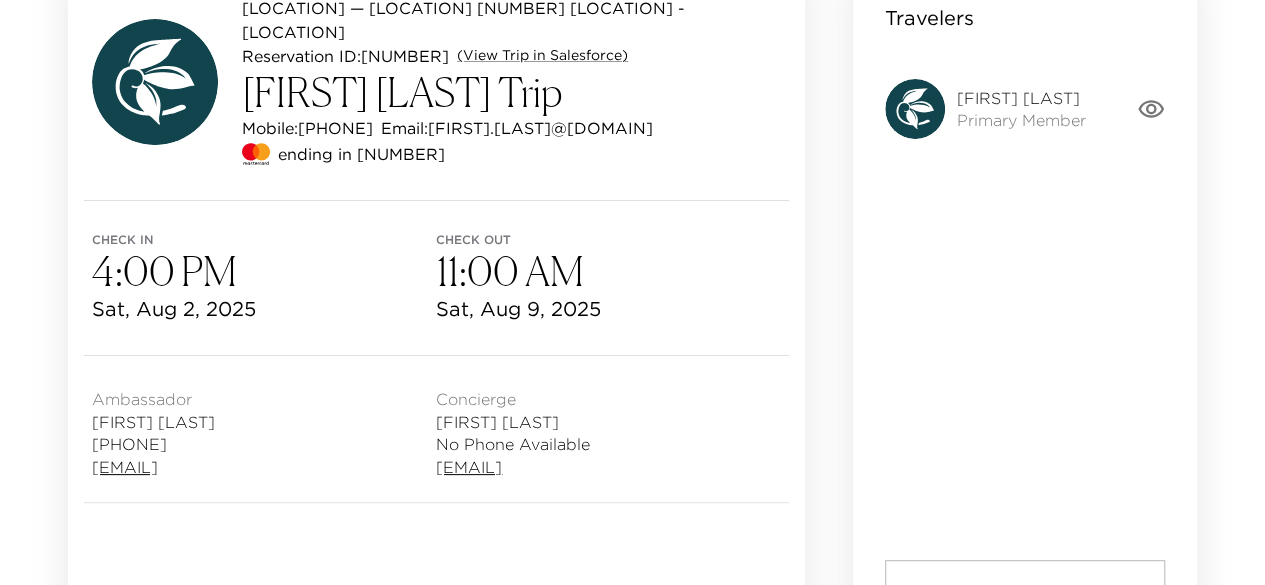 scroll, scrollTop: 0, scrollLeft: 0, axis: both 